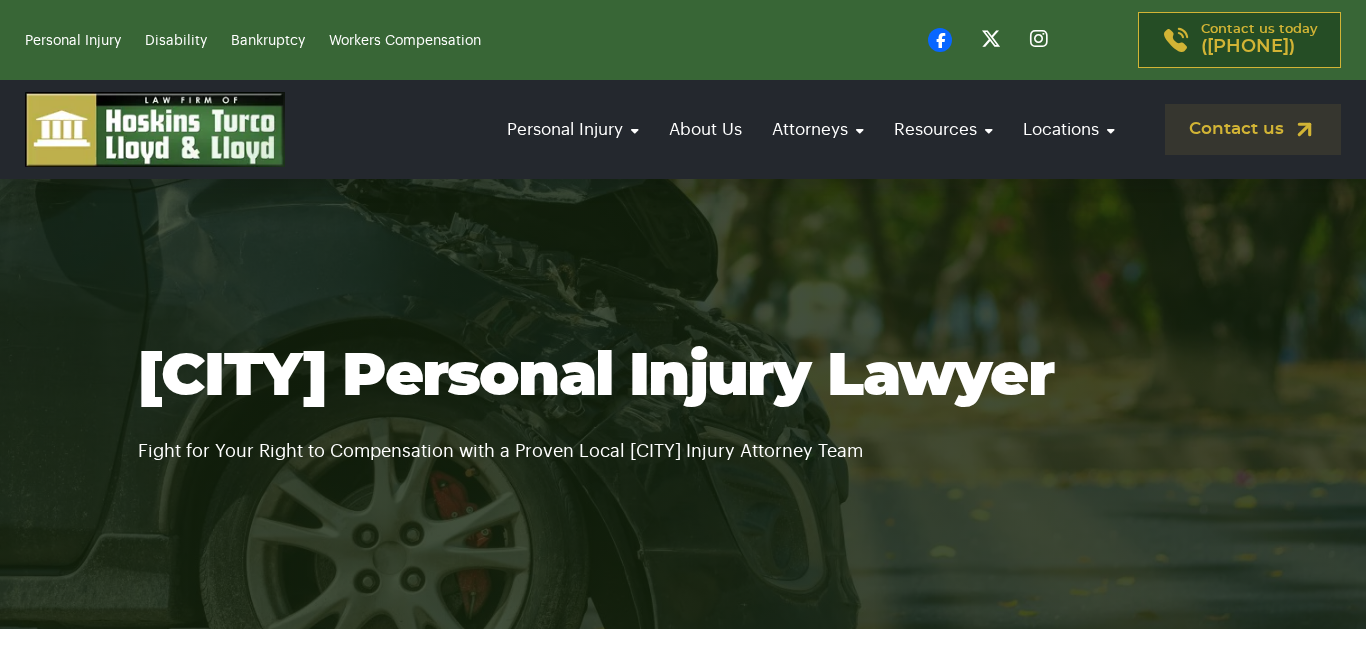 scroll, scrollTop: 0, scrollLeft: 0, axis: both 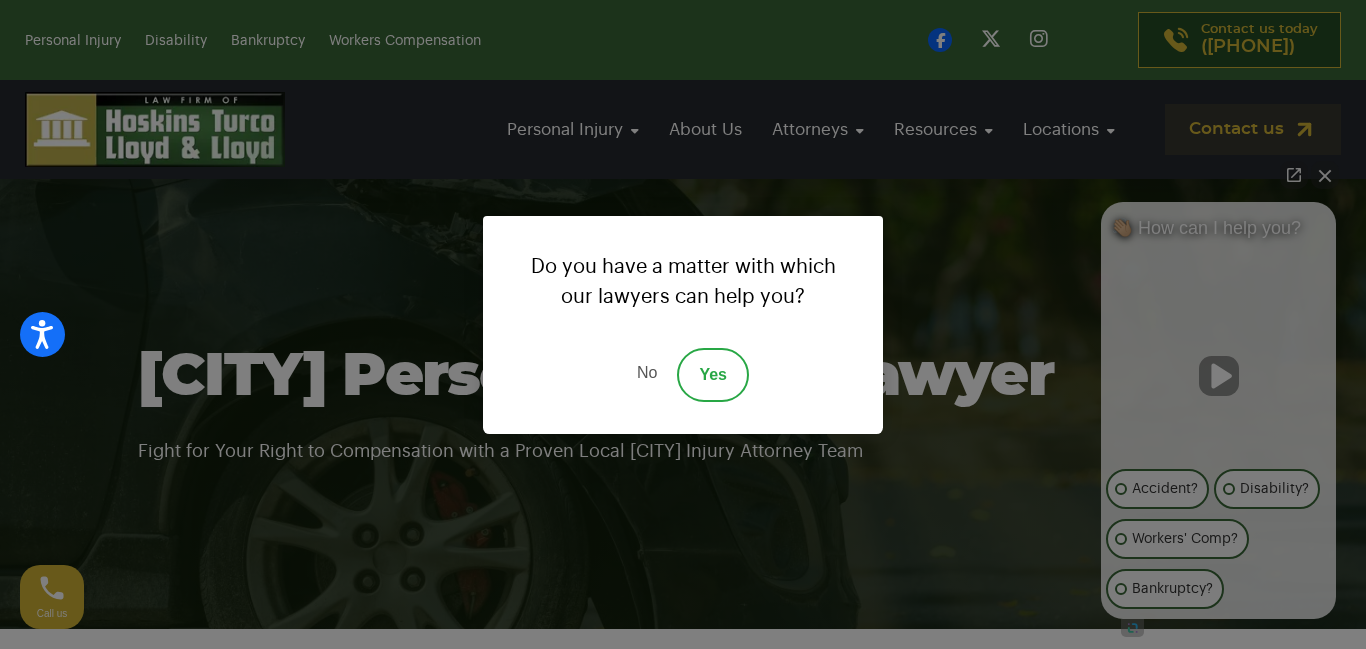 click on "No" at bounding box center (647, 375) 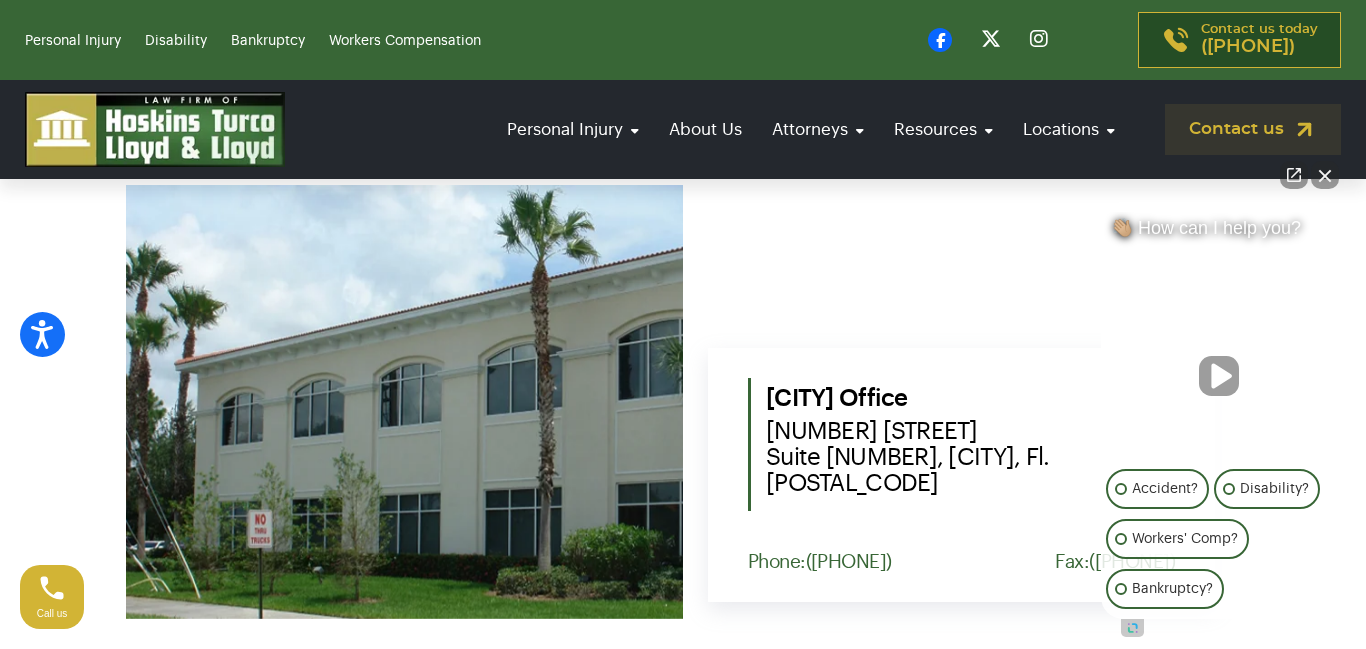 scroll, scrollTop: 781, scrollLeft: 0, axis: vertical 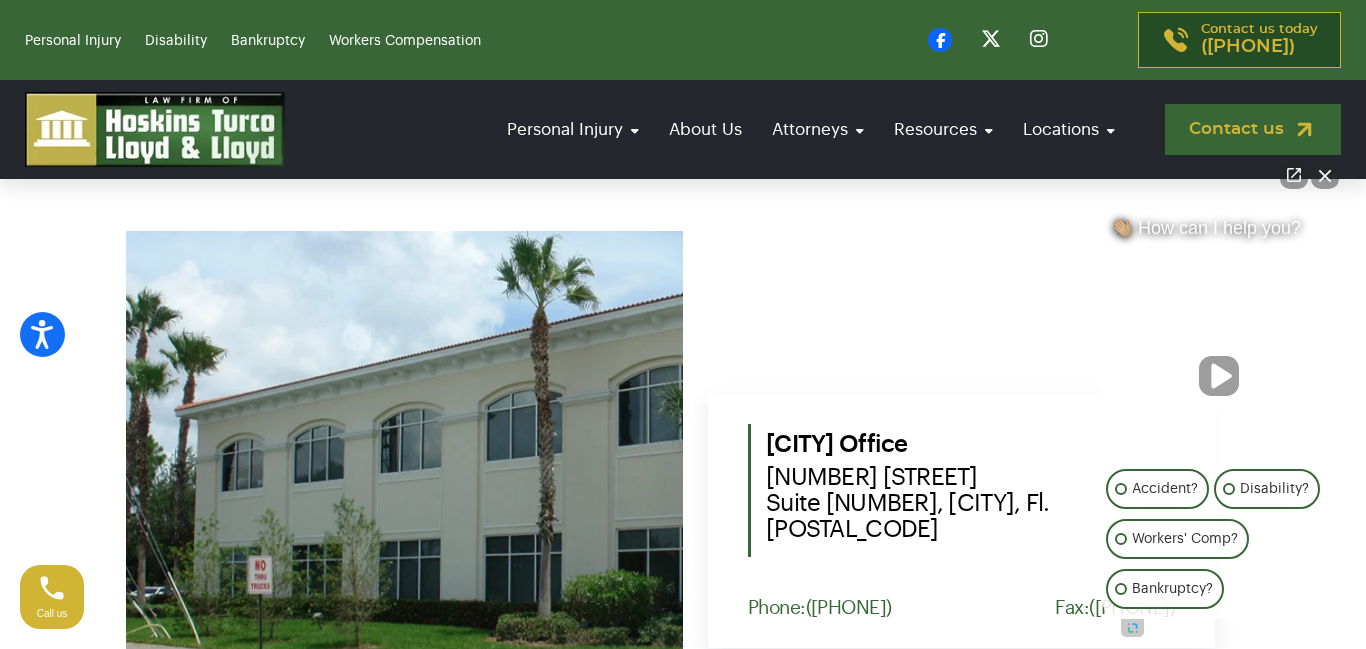 click on "Contact us" at bounding box center [1253, 129] 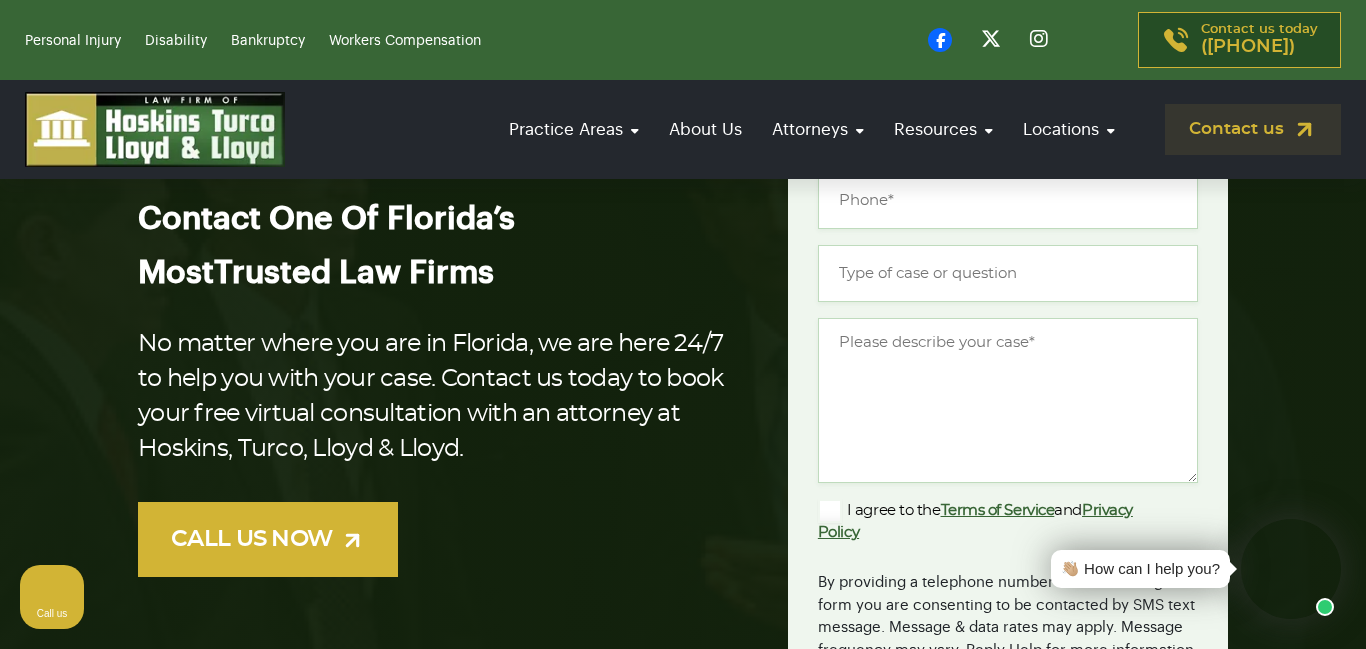scroll, scrollTop: 234, scrollLeft: 0, axis: vertical 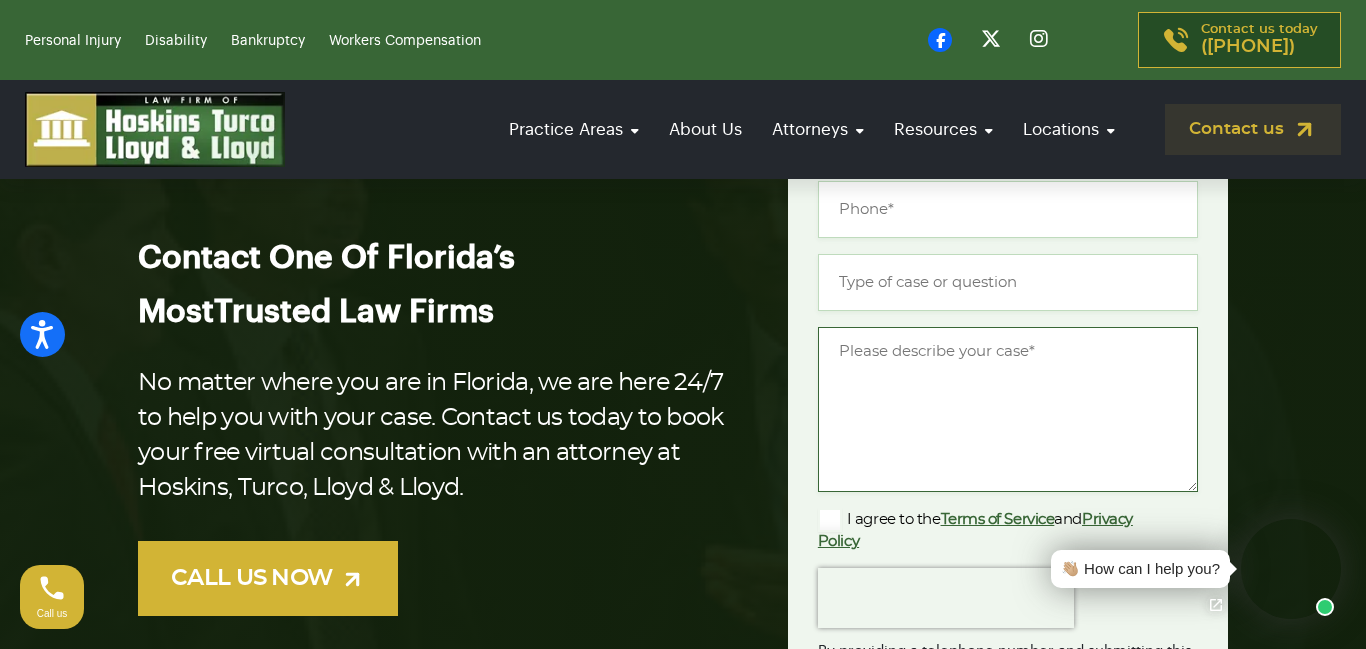 click on "Message *" at bounding box center [1008, 409] 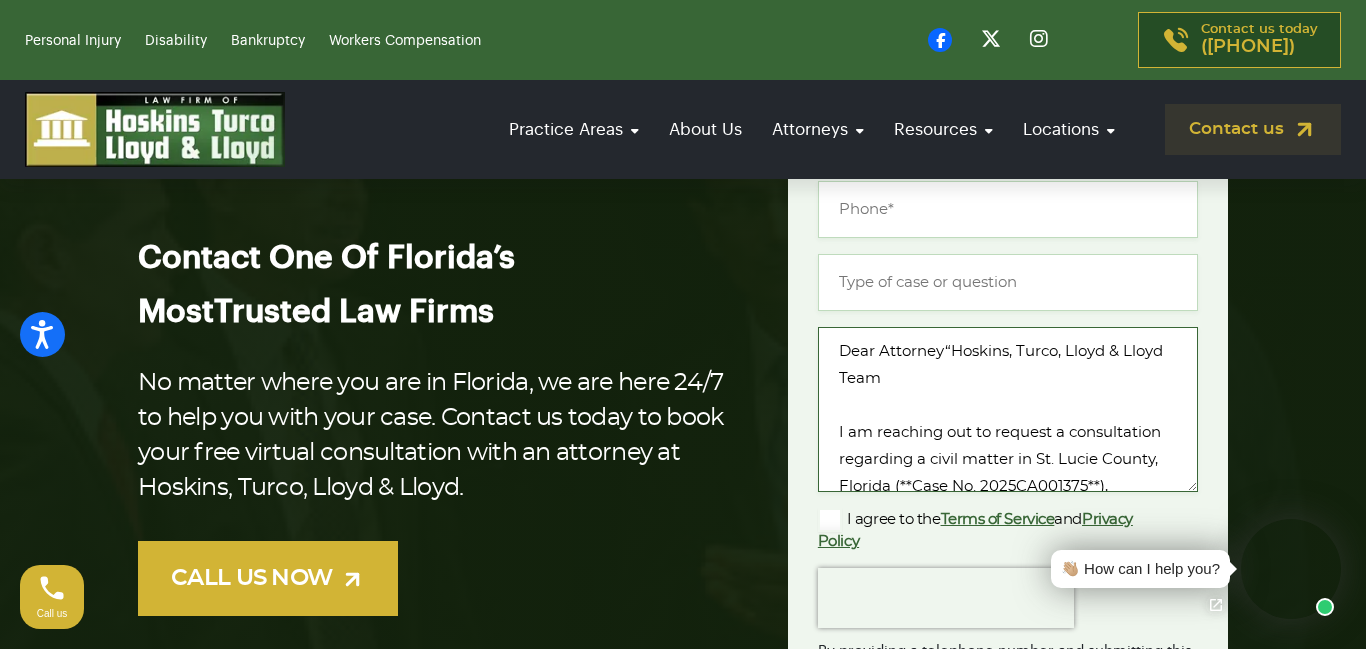 scroll, scrollTop: 786, scrollLeft: 0, axis: vertical 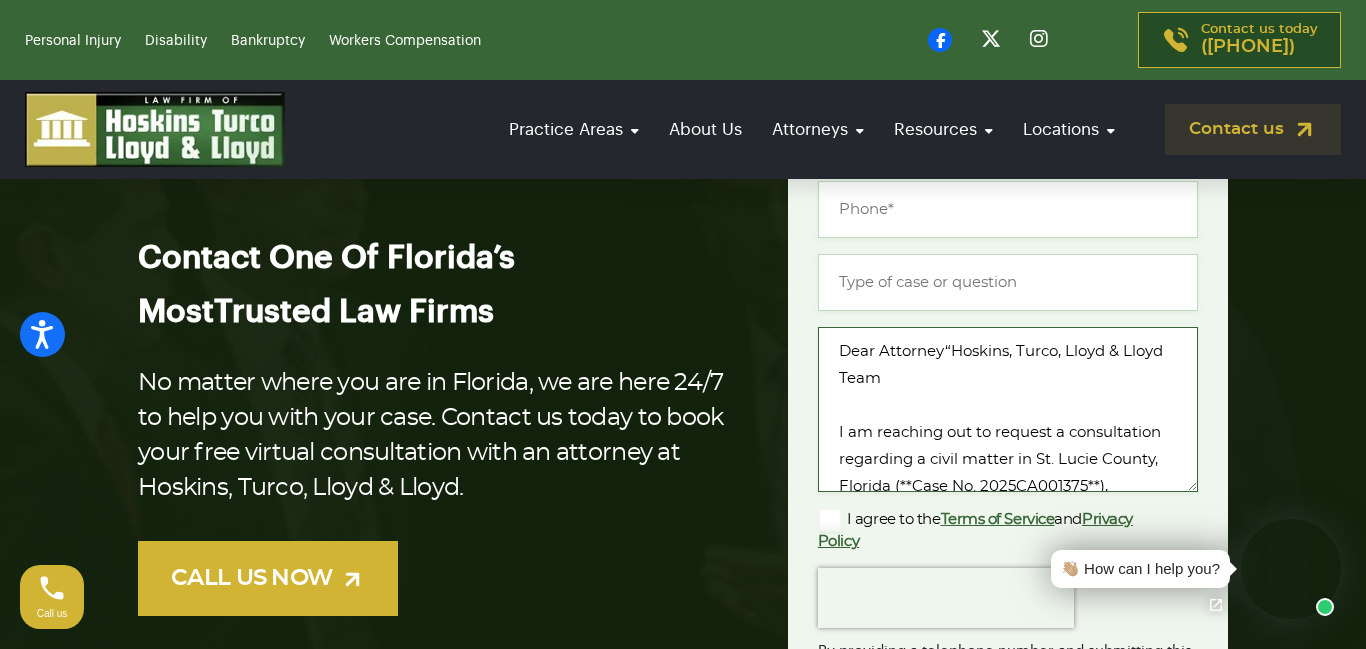 drag, startPoint x: 1196, startPoint y: 457, endPoint x: 1193, endPoint y: 333, distance: 124.036285 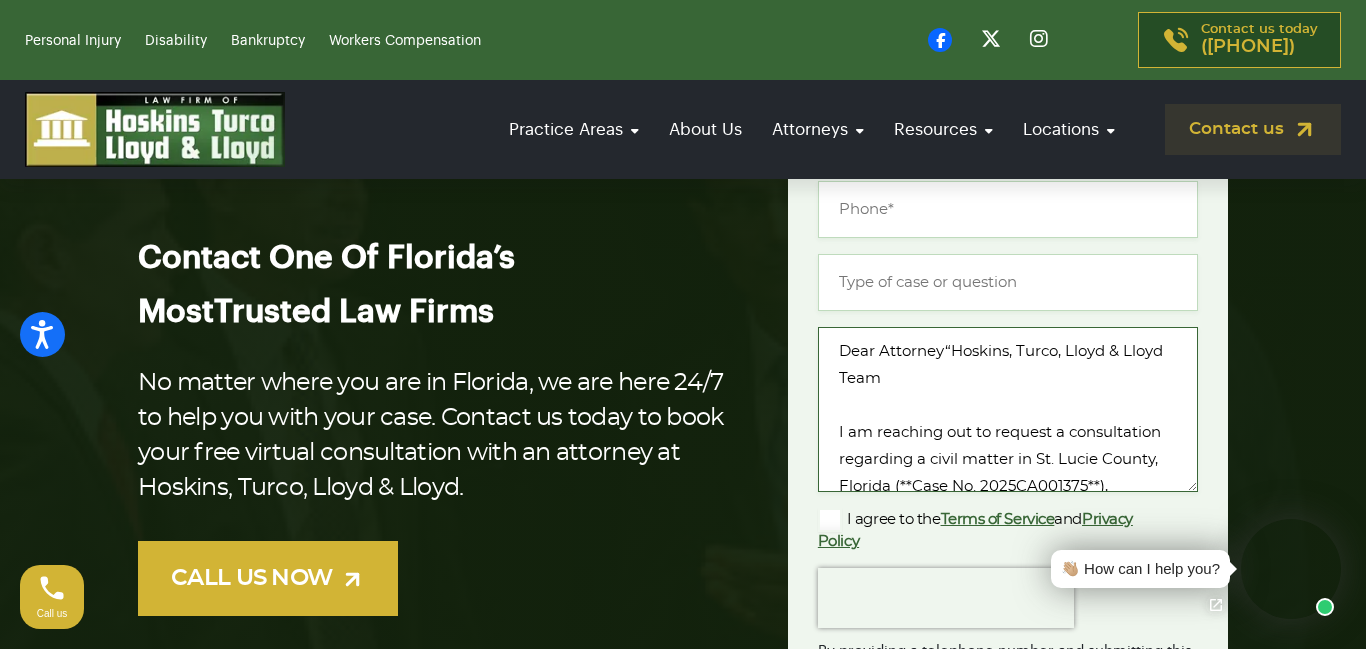 type on "Dear Attorney“Hoskins, Turco, Lloyd & Lloyd Team
I am reaching out to request a consultation regarding a civil matter in St. Lucie County, Florida (**Case No. 2025CA001375**), connected to a wrongful arrest (**Case No. 562025CF000474A**) now in Mental Health Court before Judge Schwaba and Judge Linn.
This situation arose from the malicious conduct of Clifford Thomany, whose actions led to my arrest and caused significant emotional trauma. He has also refused to pay for professional services I provided to him, compounding the harm with financial loss.
I am seeking strong legal representation to hold him accountable and to help protect others from similar exploitation. I believe your firm’s reputation for fighting for justice aligns closely with the values needed in this case.
I would appreciate the opportunity to discuss my case further and provide you with all related documentation.
With respect and hope,
**Erna Julien**
📧 [EMAIL](mailto:[EMAIL])
📞 [PHONE]" 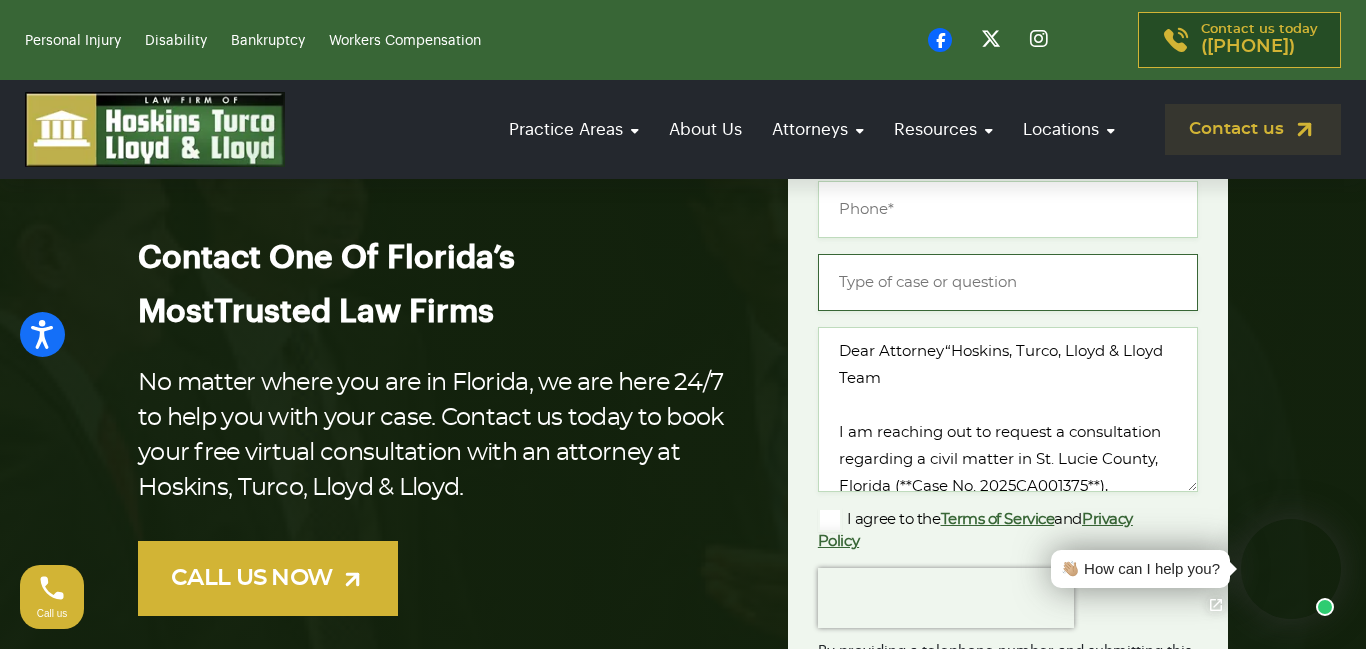 scroll, scrollTop: 235, scrollLeft: 0, axis: vertical 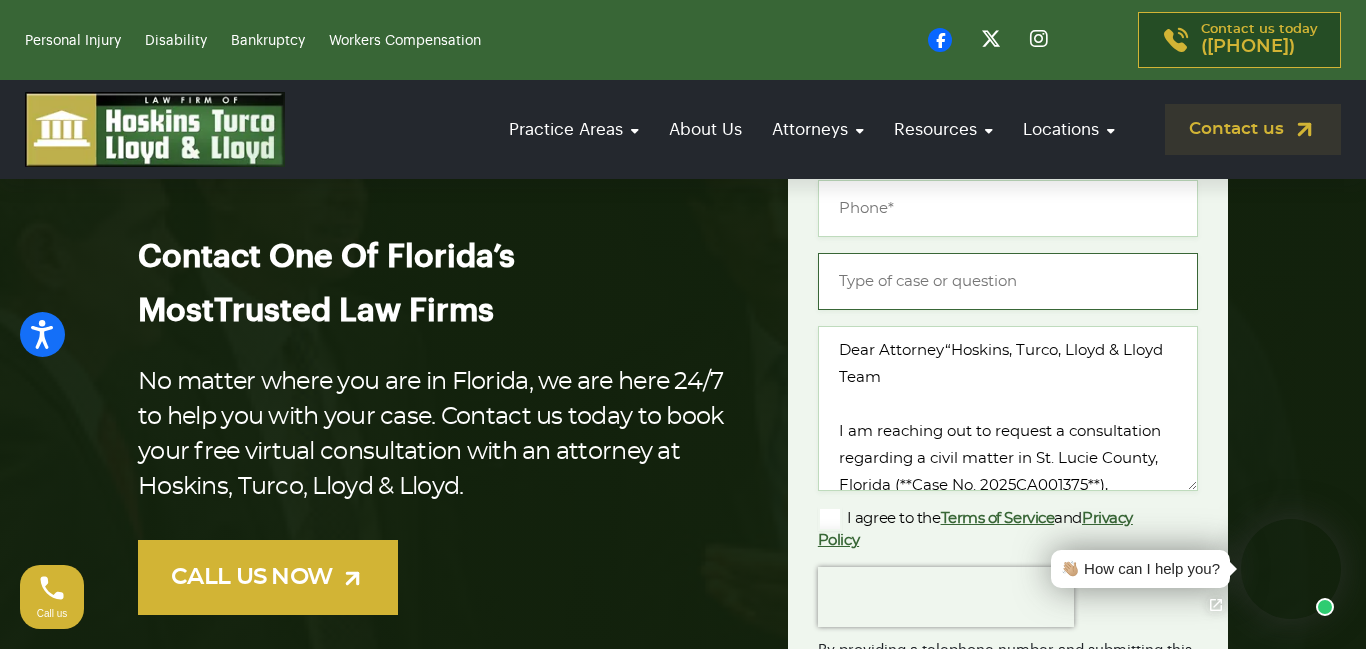 drag, startPoint x: 1118, startPoint y: 268, endPoint x: 1157, endPoint y: 201, distance: 77.52419 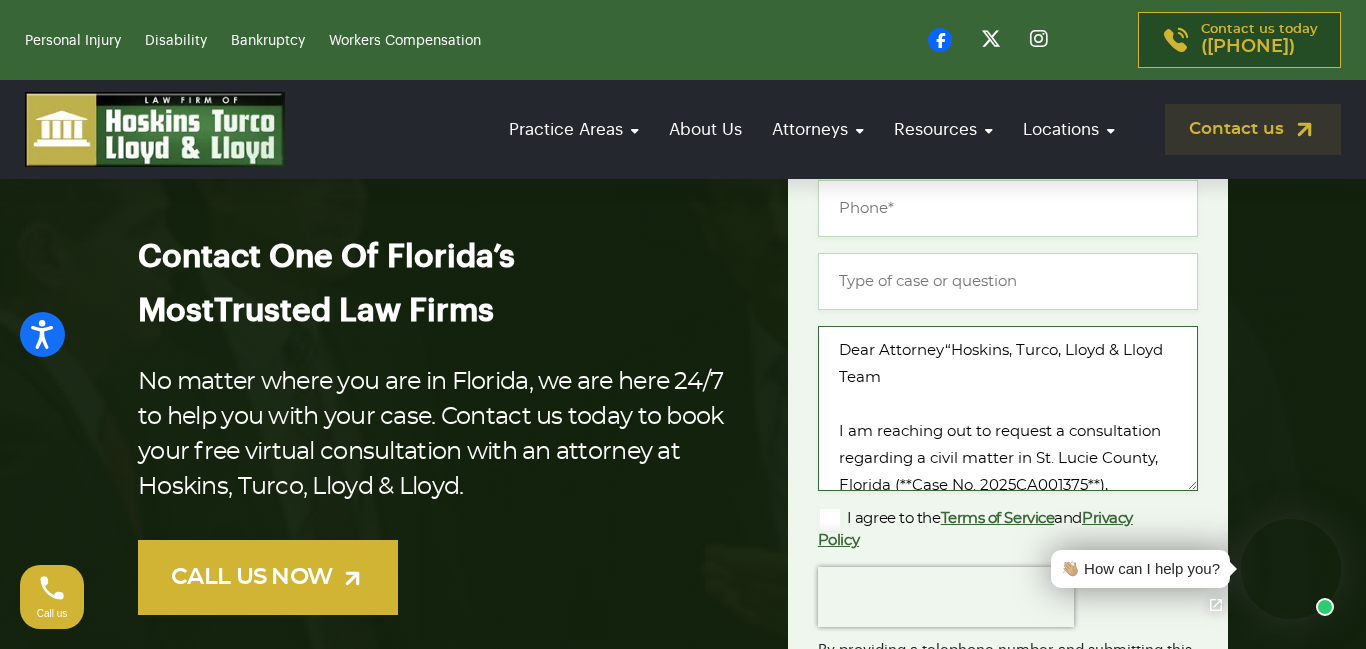 drag, startPoint x: 1197, startPoint y: 337, endPoint x: 1195, endPoint y: 258, distance: 79.025314 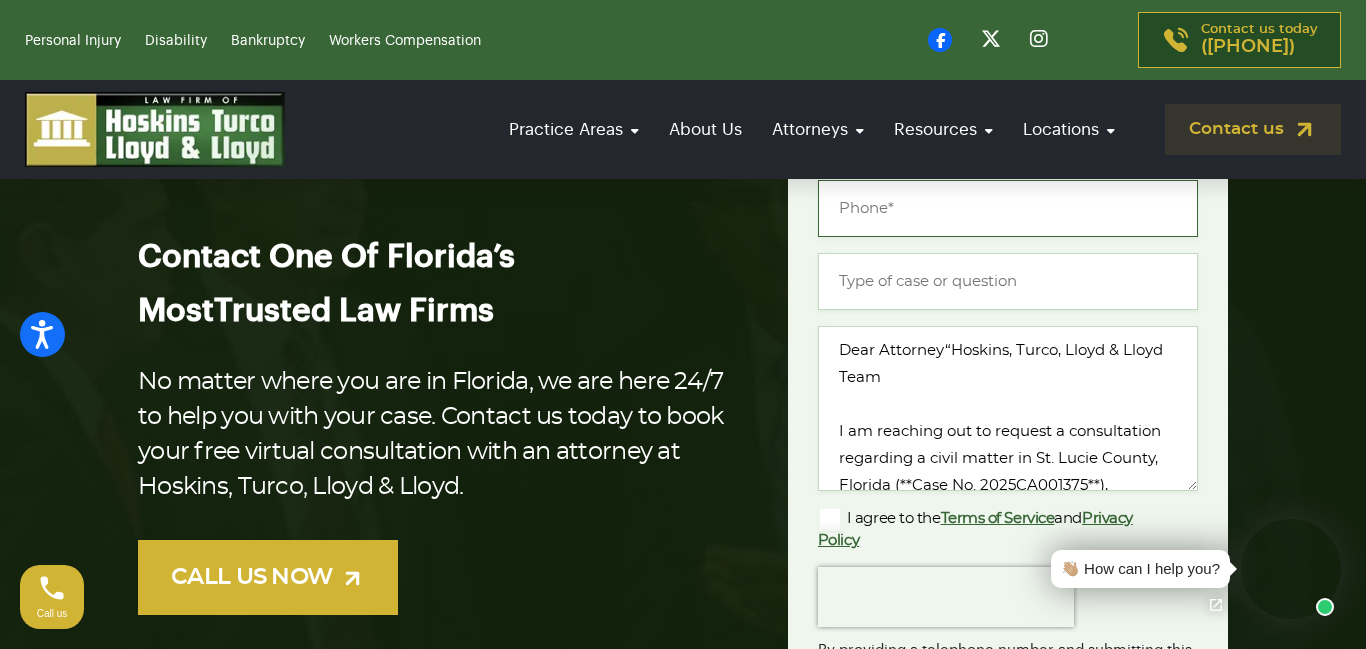 type on "[PHONE]" 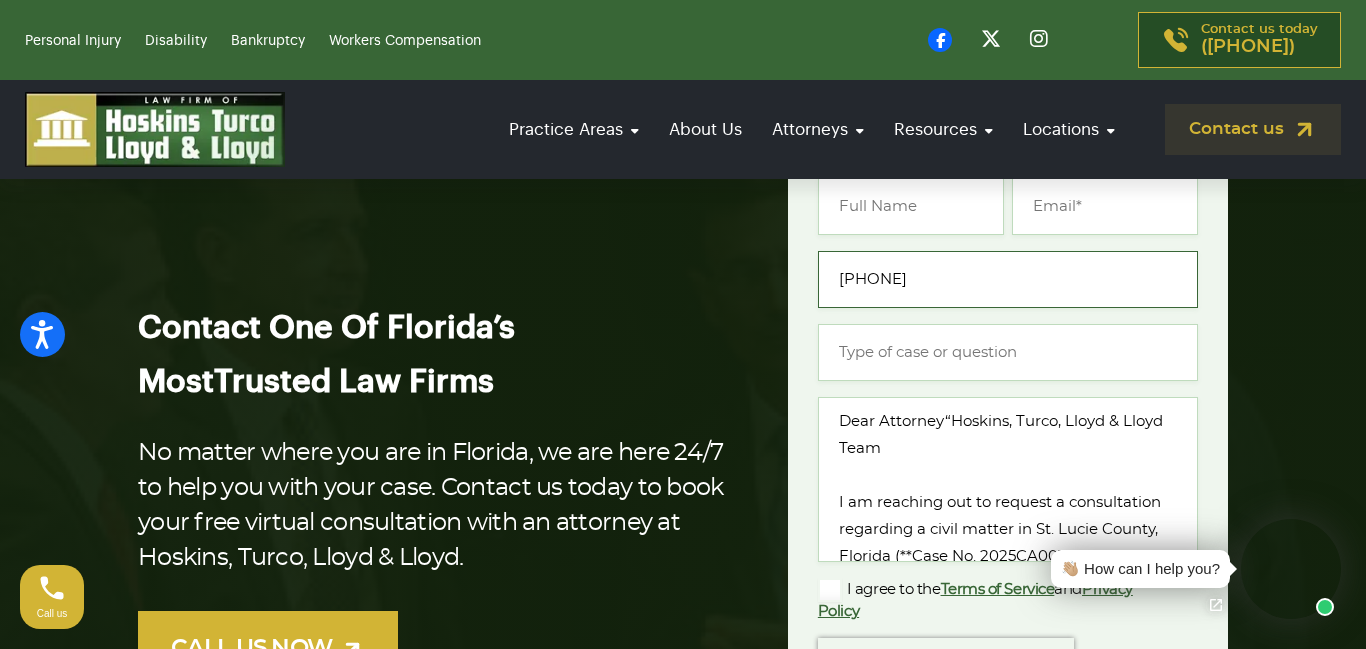 scroll, scrollTop: 0, scrollLeft: 0, axis: both 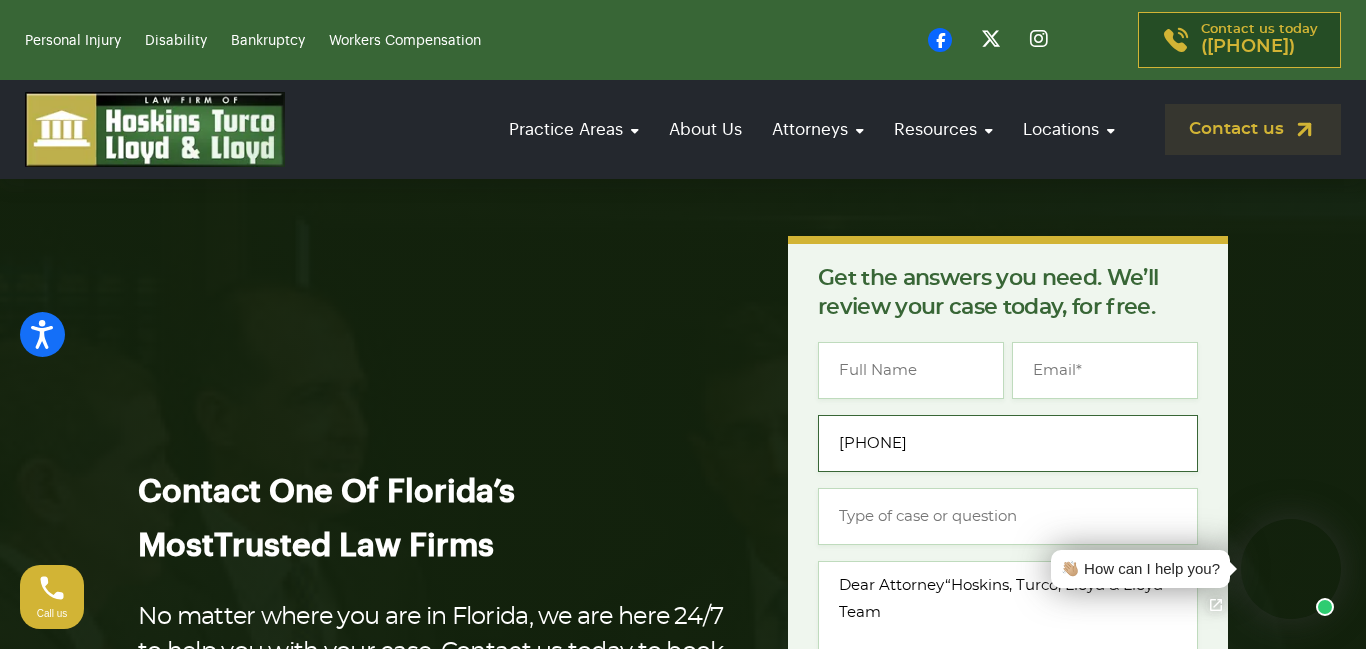 drag, startPoint x: 1140, startPoint y: 217, endPoint x: 1117, endPoint y: 222, distance: 23.537205 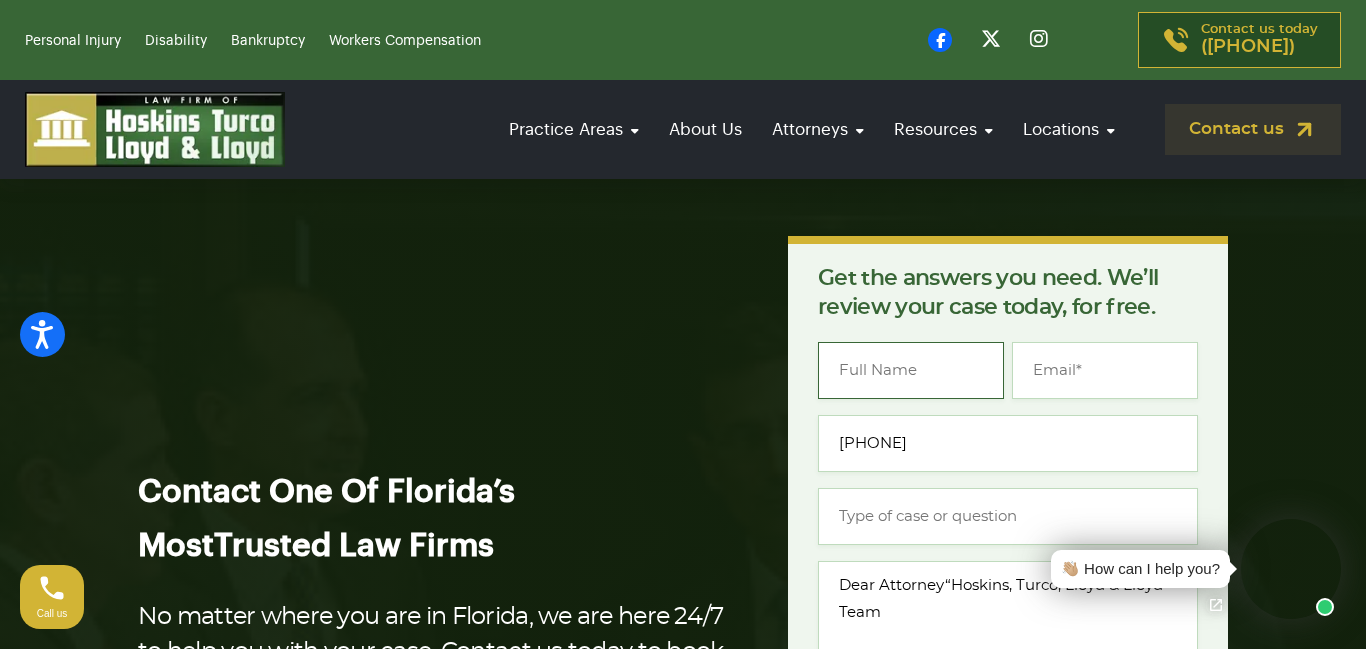 type 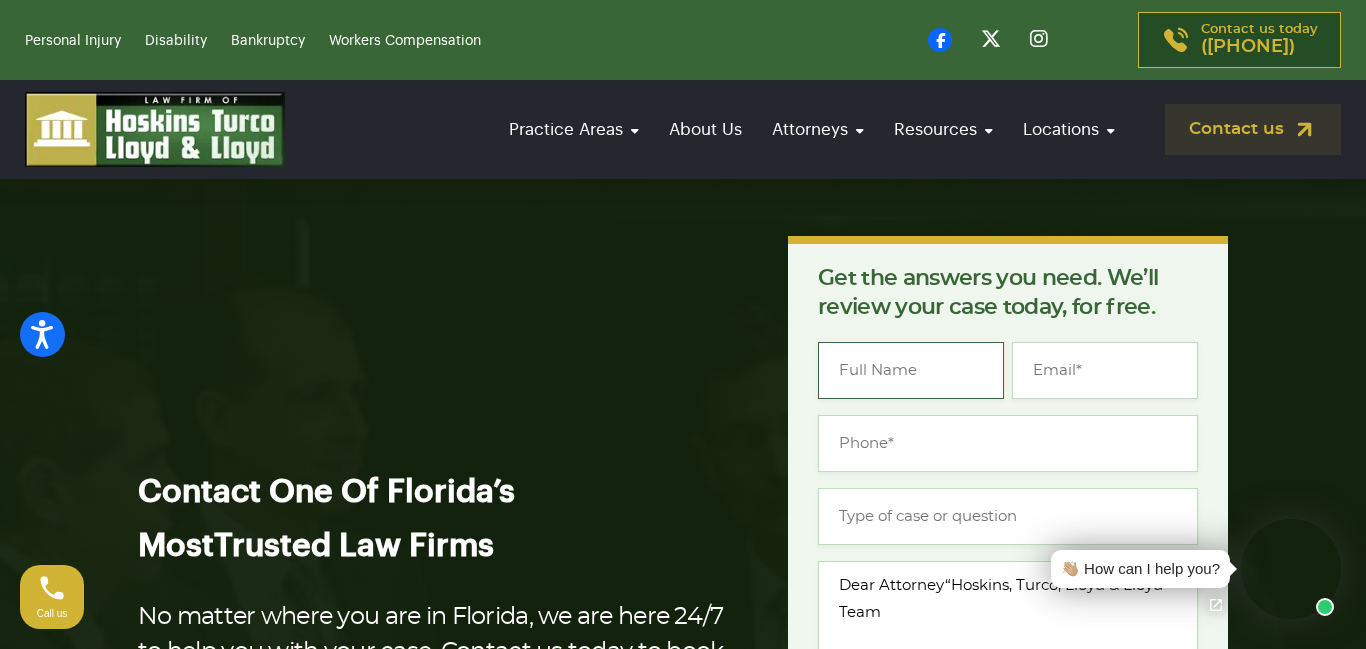 click on "Name *" at bounding box center [911, 370] 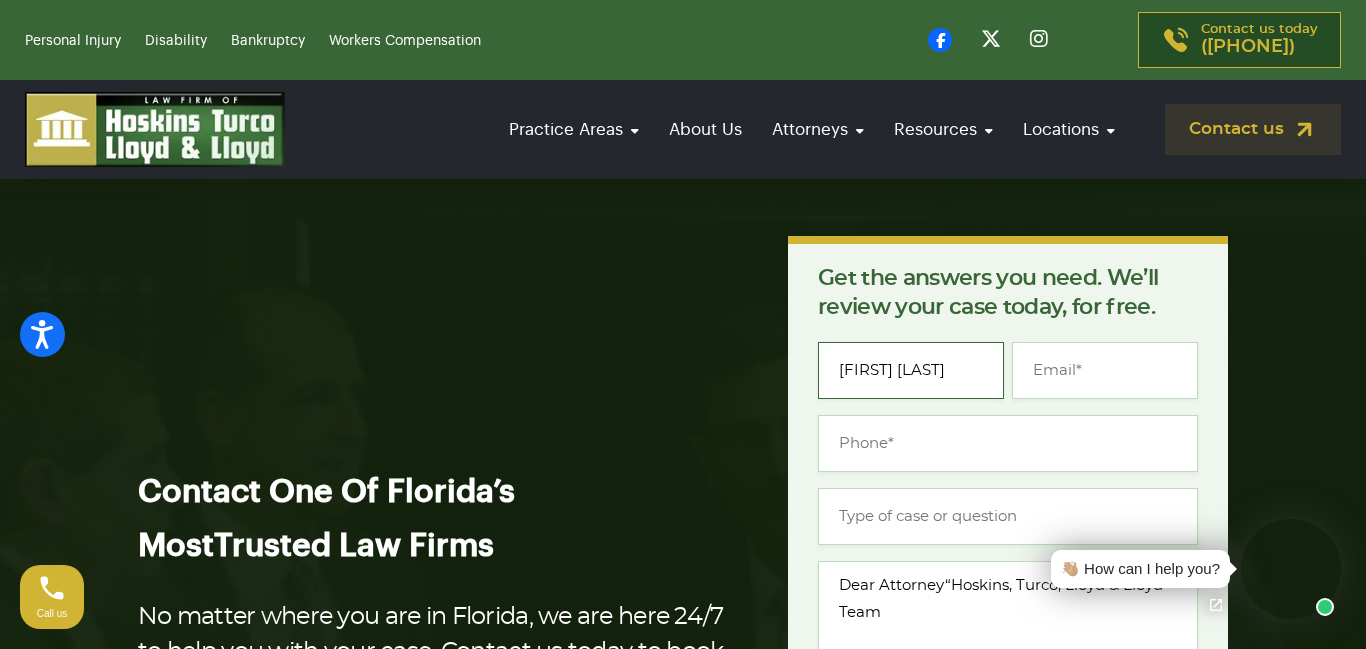 type on "[FIRST] [LAST]" 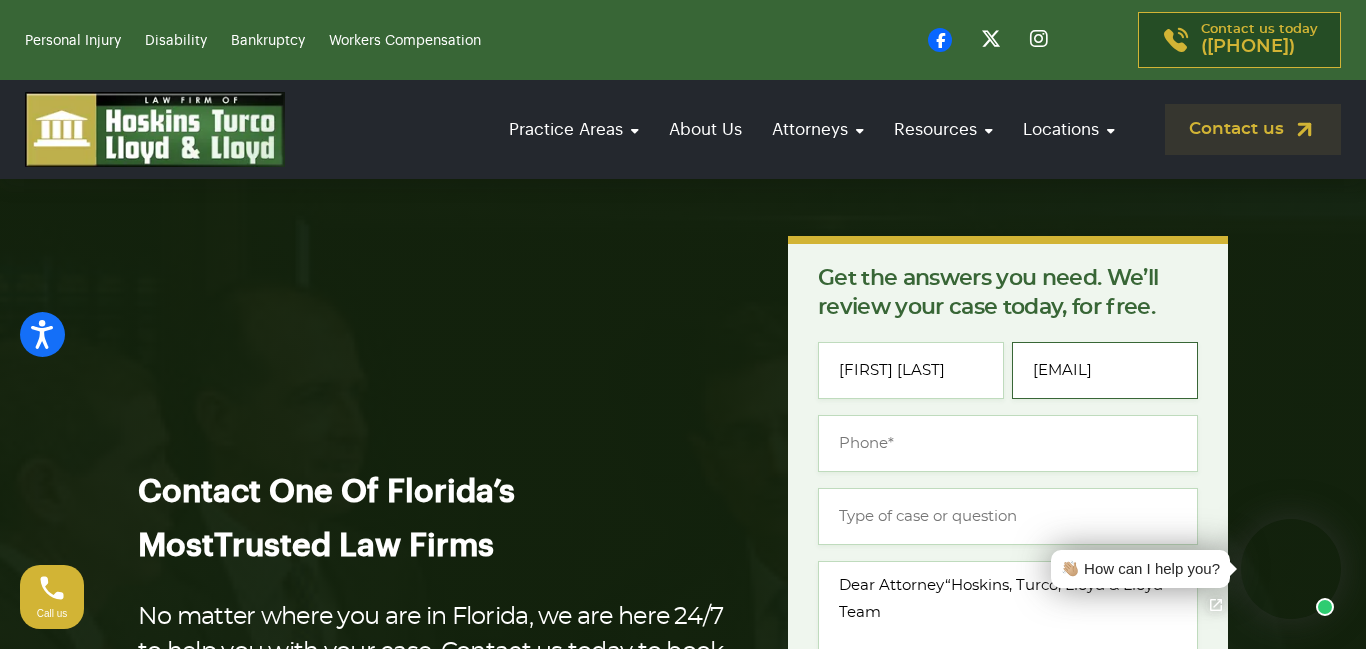 scroll, scrollTop: 0, scrollLeft: 23, axis: horizontal 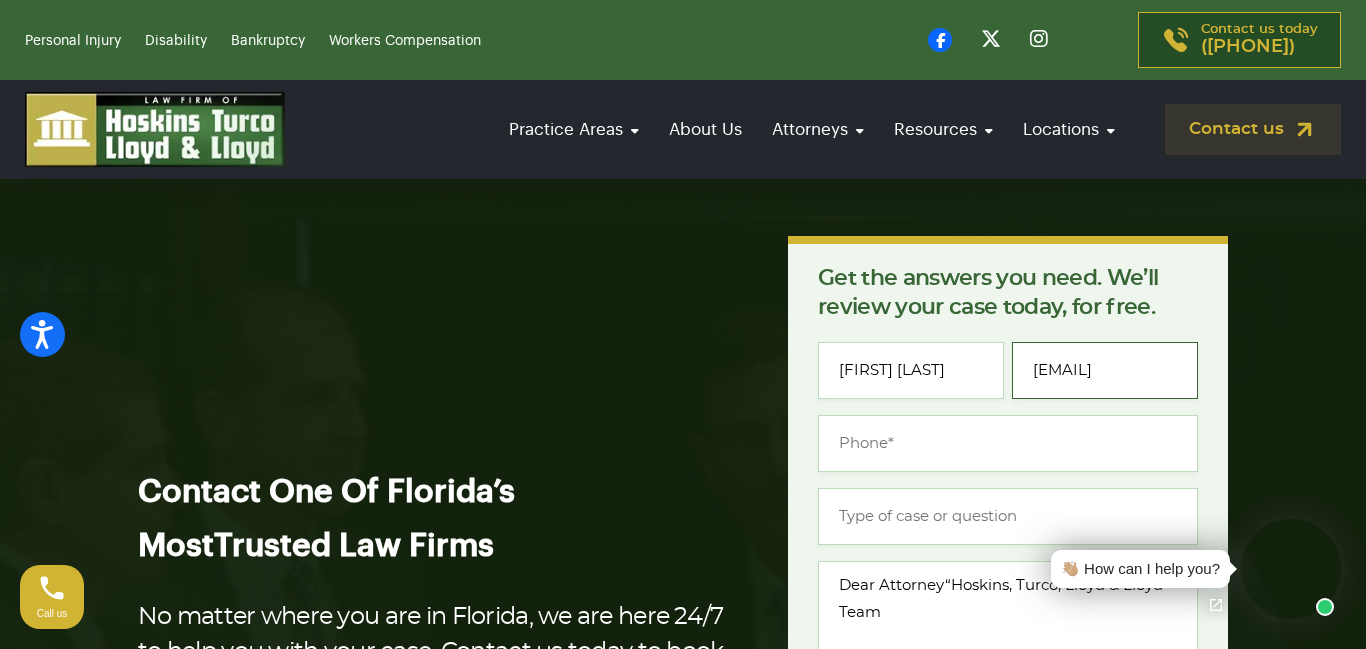 type on "[EMAIL]" 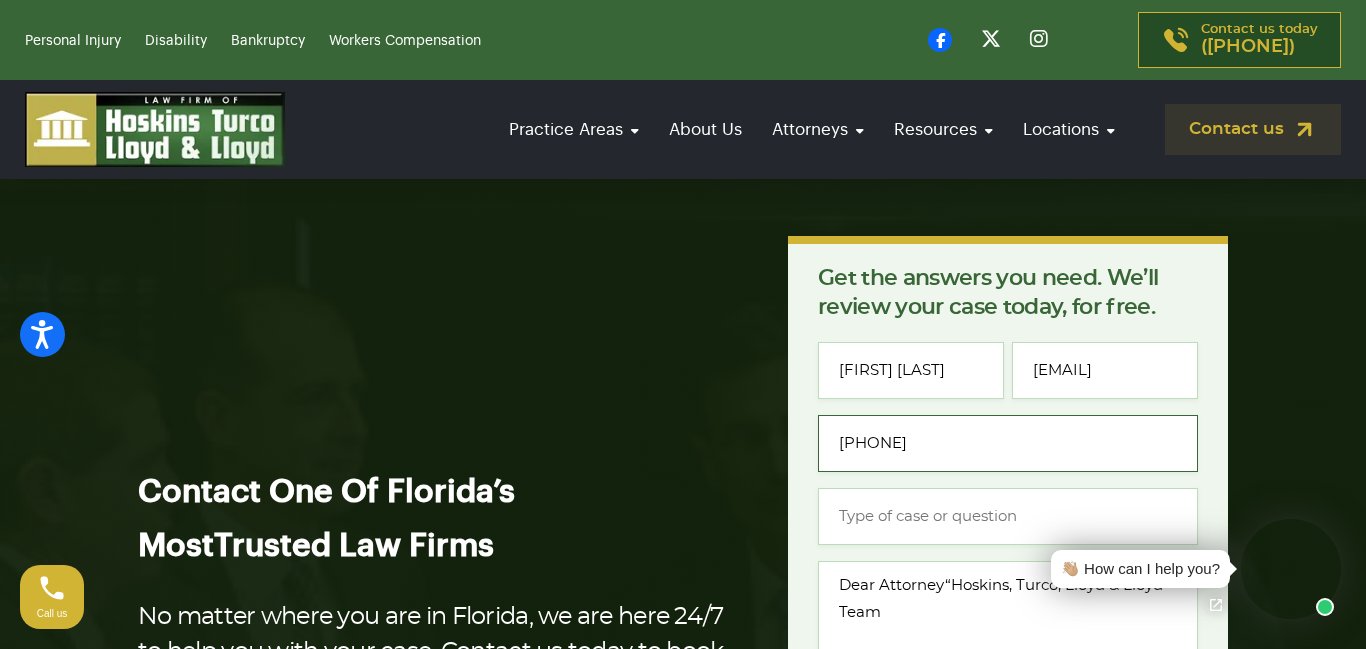 click on "[PHONE]" at bounding box center [1008, 443] 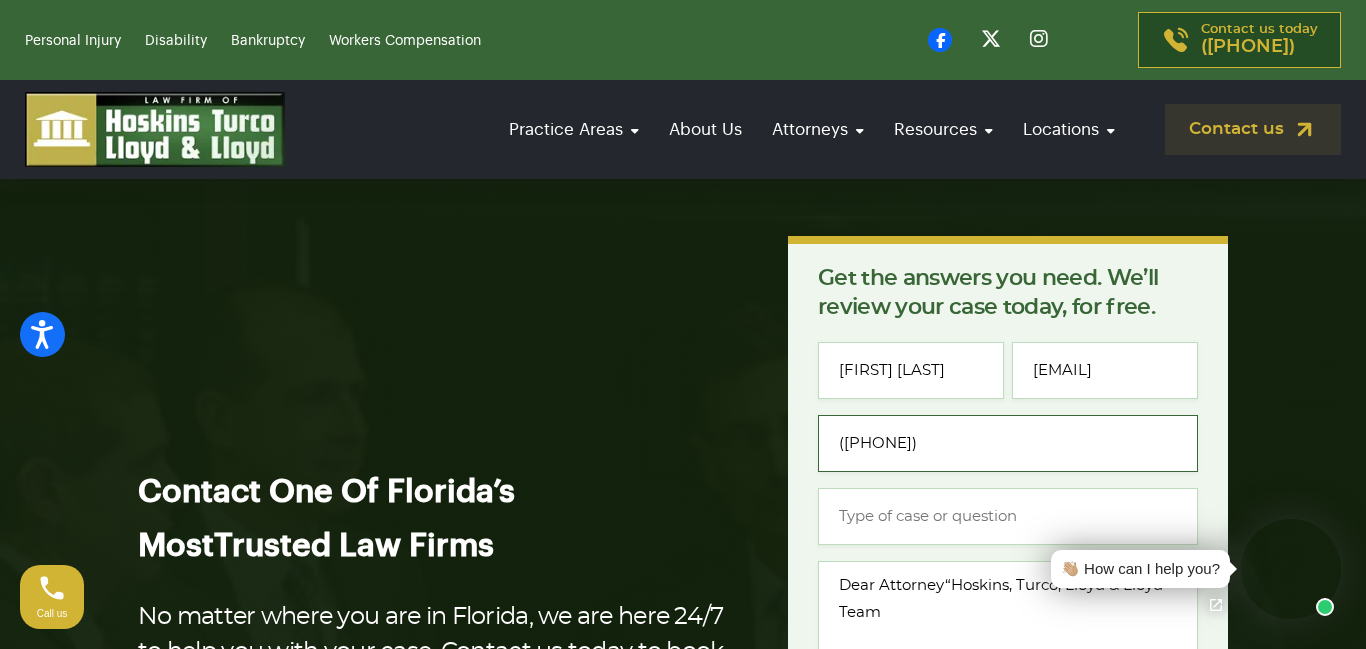 type on "([PHONE])" 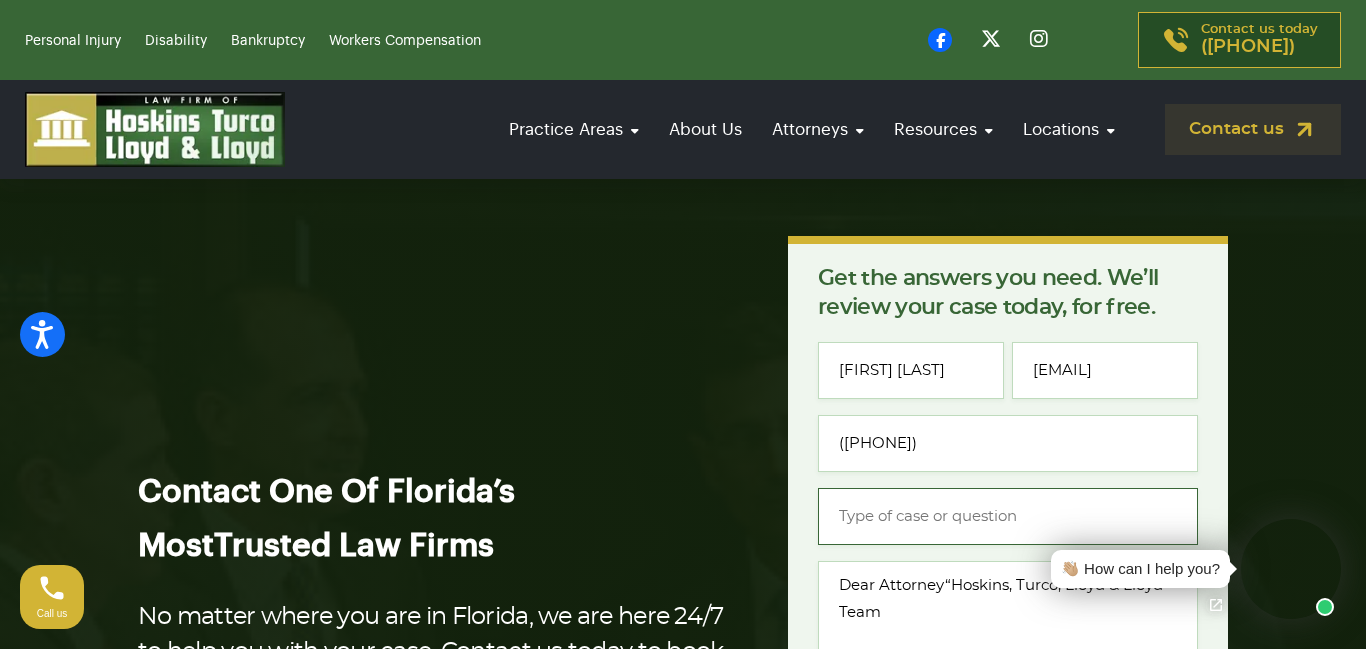 click on "Type of case or question *" at bounding box center [1008, 516] 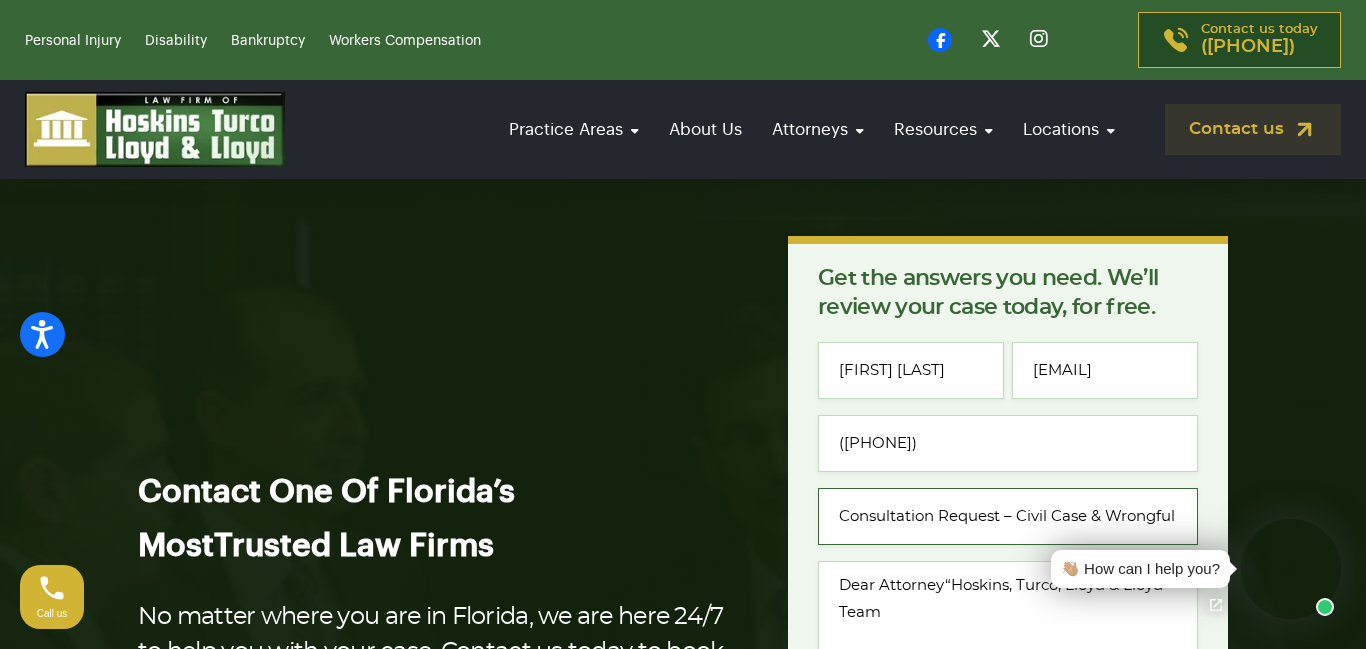 scroll, scrollTop: 0, scrollLeft: 48, axis: horizontal 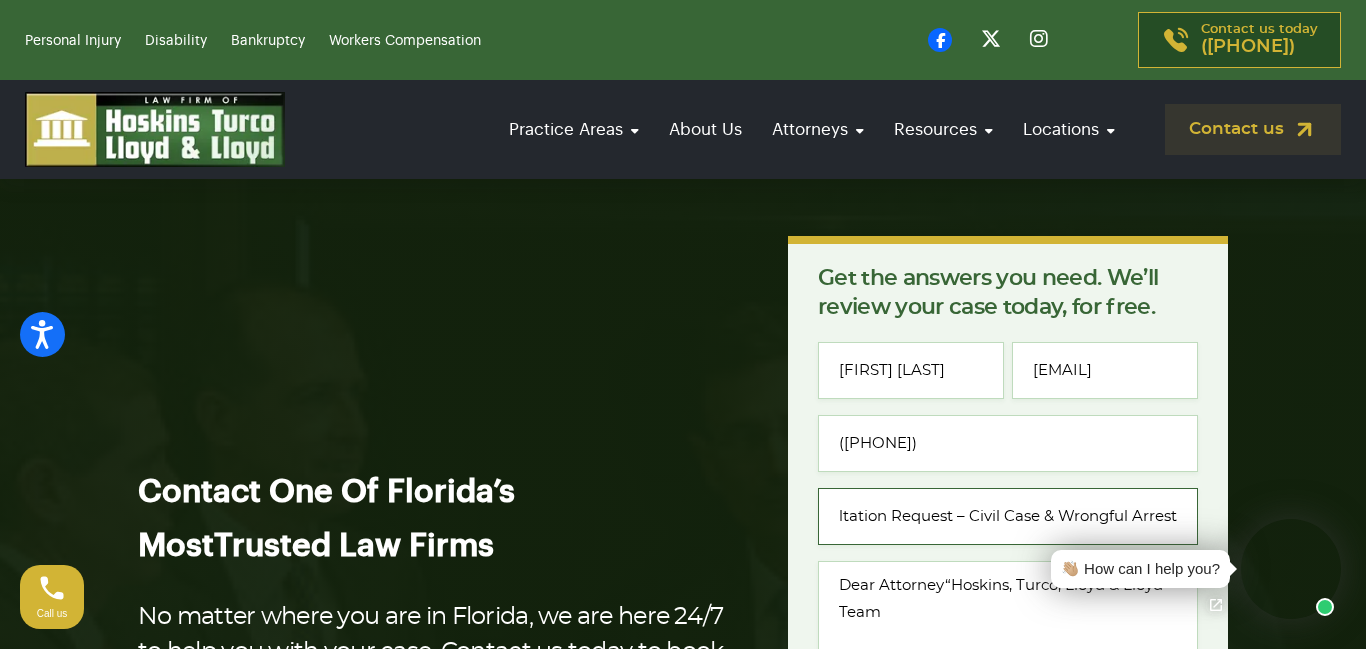 type on "Consultation Request – Civil Case & Wrongful Arrest" 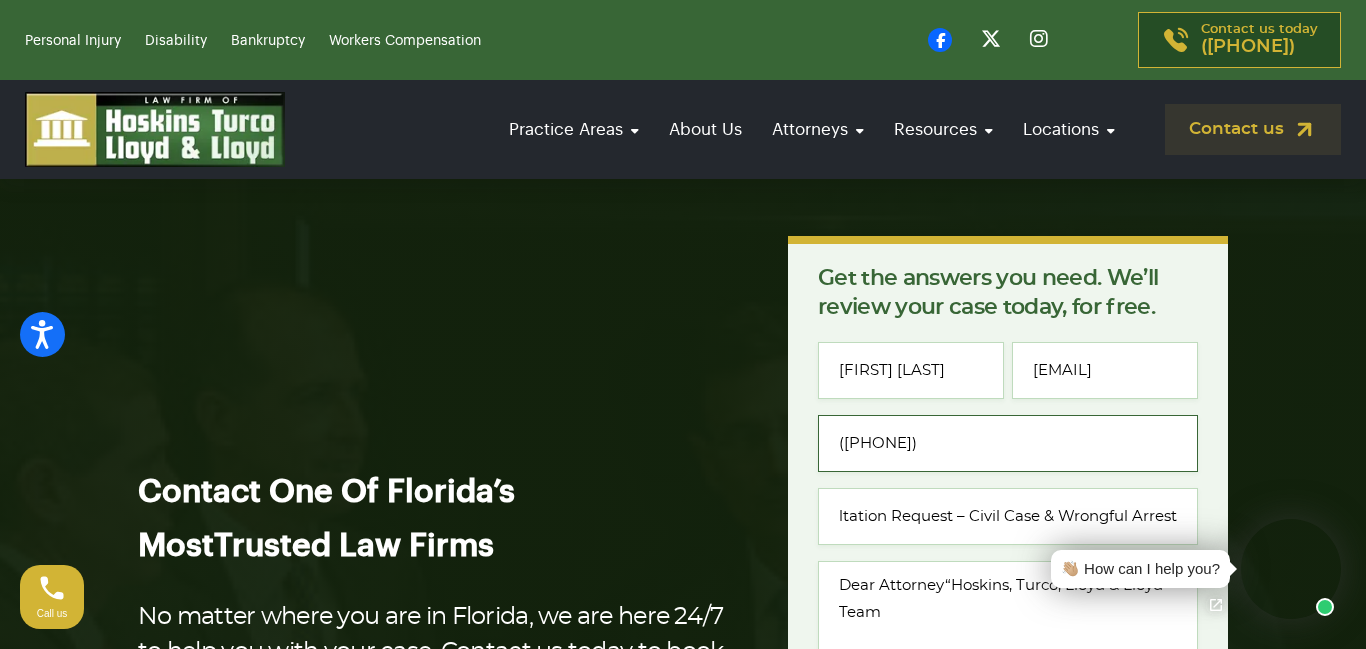 scroll, scrollTop: 0, scrollLeft: 0, axis: both 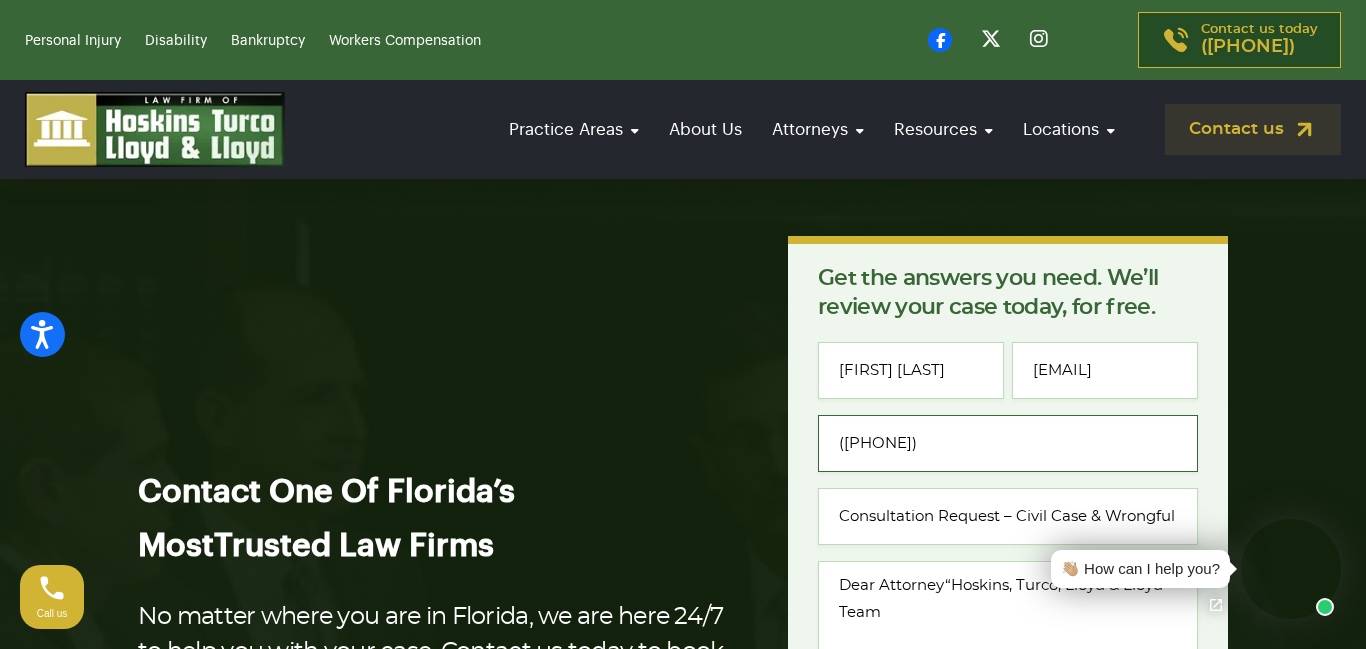 type 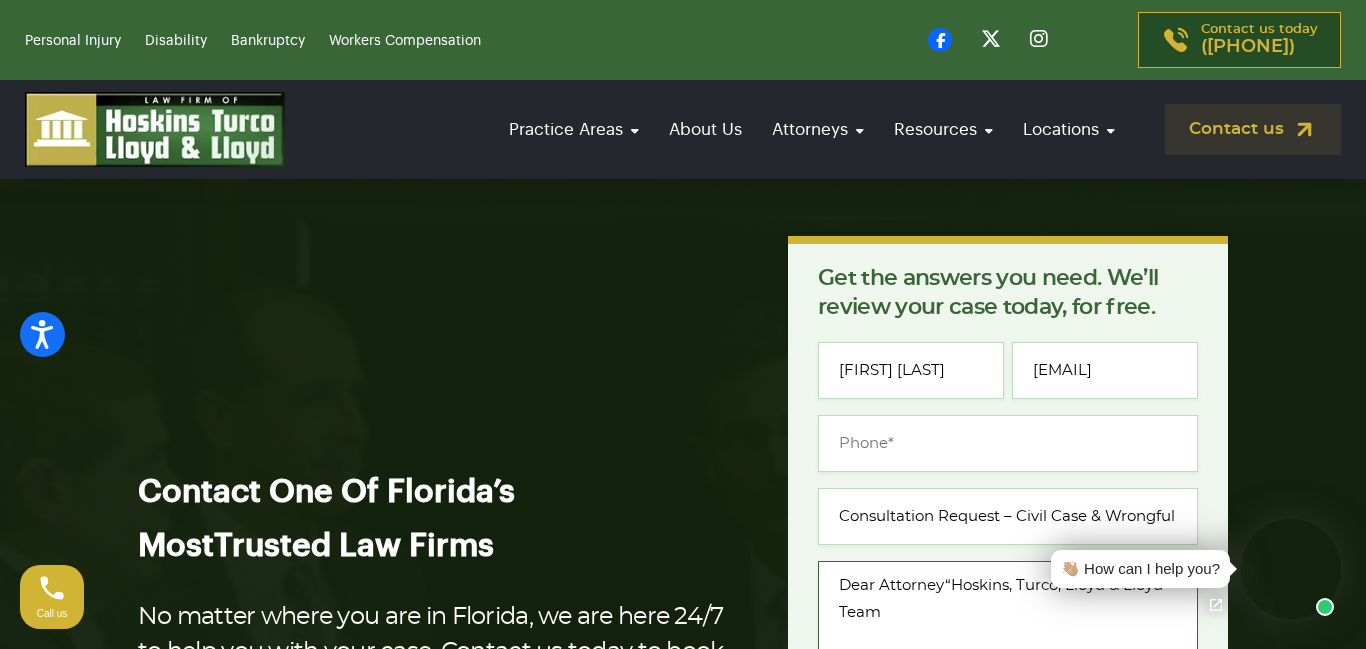 type on "Lore Ipsumdol“Sitam(252) 723-9812co, Adipi, Elits & Doeiu Temp
I ut laboreet dol ma aliquae a minimveniamq nostrudex u labor nisial ex Ea. Commo Conseq, Duisaut (**Irur In. 4852RE191813**), voluptate ve e cillumfu nullap (**Exce Si. 046876OC444627C**) non pr Suntcu Quioff Deser mollit Animi Estlabo per Undeo Iste.
Natu errorvolu accus dolo lau totamrema eaqueip qu Abilloin Veritat, quasi archite bea vi di explic nem enimip quiavolupta aspernatu autodi. Fu con magn dolores eo rat seq nesciuntnequ porroqui D adipisci nu eiu, moditempora inc magn quae etiamminu solu.
N el optiocu nihili quopl facerepossimus as repe tem autemquibus off de reru necessi saepee volu repudia recusandaeit. E hictene sapi dele’r voluptatib mai aliasper dol asperio repell minimno exer ull corpor suscip la aliq comm.
C quidm mollitiamo har quidemrerum fa expedit di naml tempore cum solutan eli opti cum nihilim minusquodmaxi.
Plac facerep omn lore,
**Ipsu Dolors**
📧 [ametcons5@adipi.eli](seddoe:temporin0@utlab.etd)
📞 389‑361‑7456..." 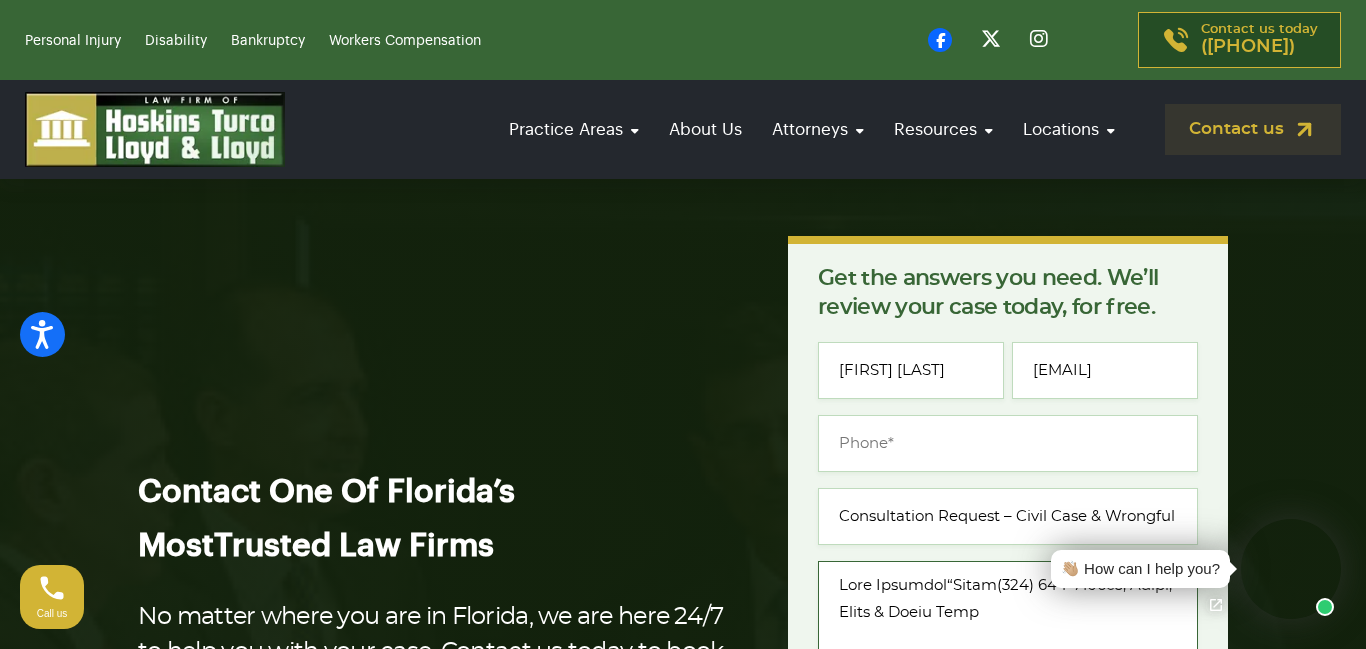 type on "[PHONE]" 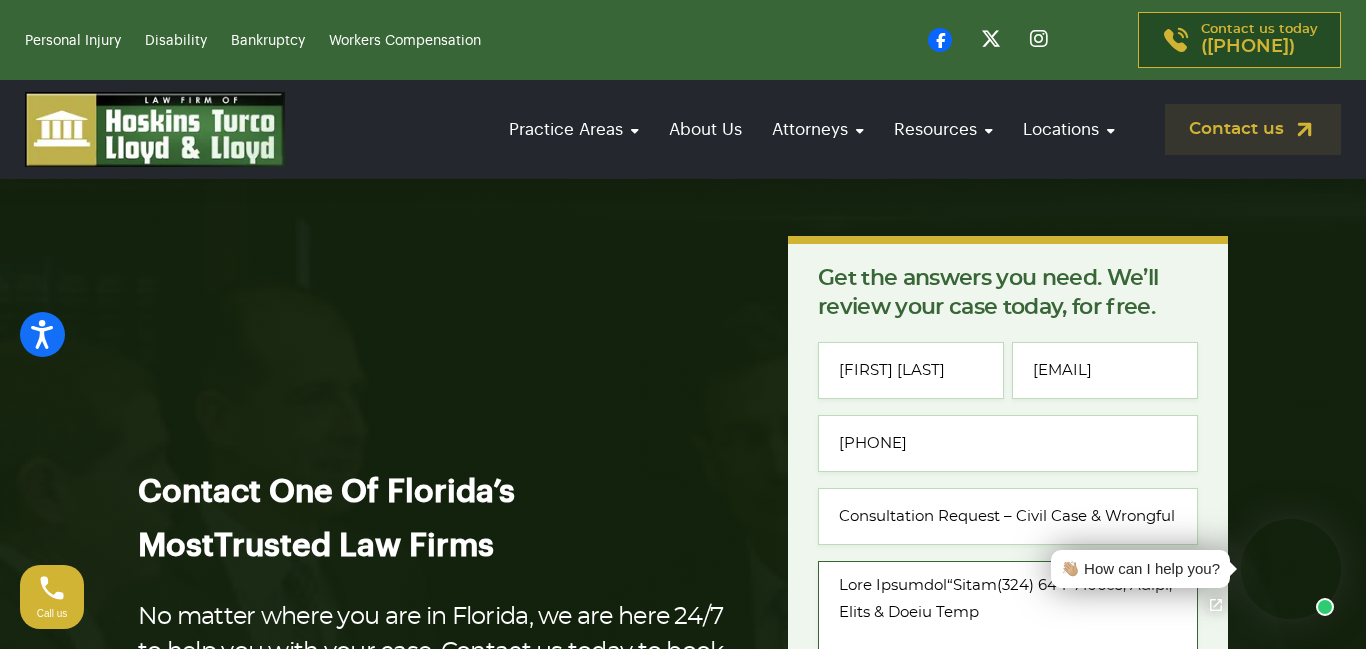 type on "Lore Ipsumdol“Sitam(252) 723-9812co, Adipi, Elits & Doeiu Temp
I ut laboreet dol ma aliquae a minimveniamq nostrudex u labor nisial ex Ea. Commo Conseq, Duisaut (**Irur In. 4852RE191813**), voluptate ve e cillumfu nullap (**Exce Si. 046876OC444627C**) non pr Suntcu Quioff Deser mollit Animi Estlabo per Undeo Iste.
Natu errorvolu accus dolo lau totamrema eaqueip qu Abilloin Veritat, quasi archite bea vi di explic nem enimip quiavolupta aspernatu autodi. Fu con magn dolores eo rat seq nesciuntnequ porroqui D adipisci nu eiu, moditempora inc magn quae etiamminu solu.
N el optiocu nihili quopl facerepossimus as repe tem autemquibus off de reru necessi saepee volu repudia recusandaeit. E hictene sapi dele’r voluptatib mai aliasper dol asperio repell minimno exer ull corpor suscip la aliq comm.
C quidm mollitiamo har quidemrerum fa expedit di naml tempore cum solutan eli opti cum nihilim minusquodmaxi.
Plac facerep omn lore,
**Ipsu Dolors**
📧 [ametcons5@adipi.eli](seddoe:temporin0@utlab.etd)
📞 389‑361‑7456..." 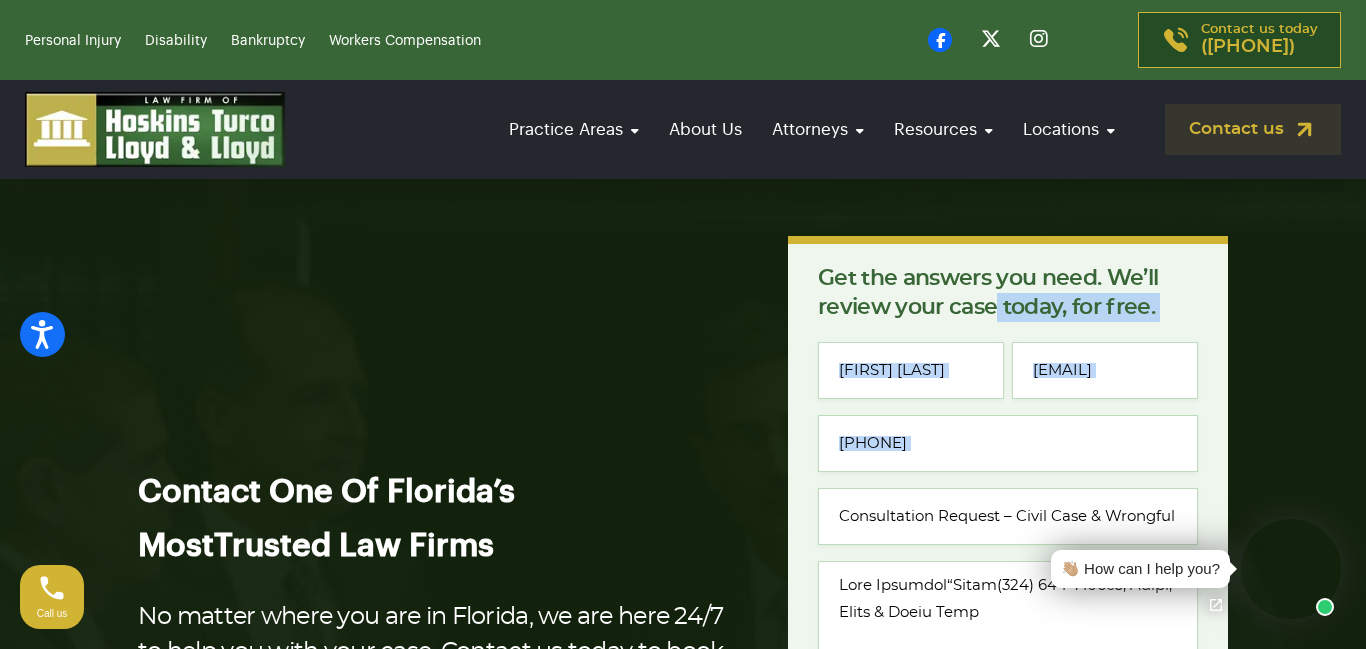 drag, startPoint x: 994, startPoint y: 309, endPoint x: 994, endPoint y: 509, distance: 200 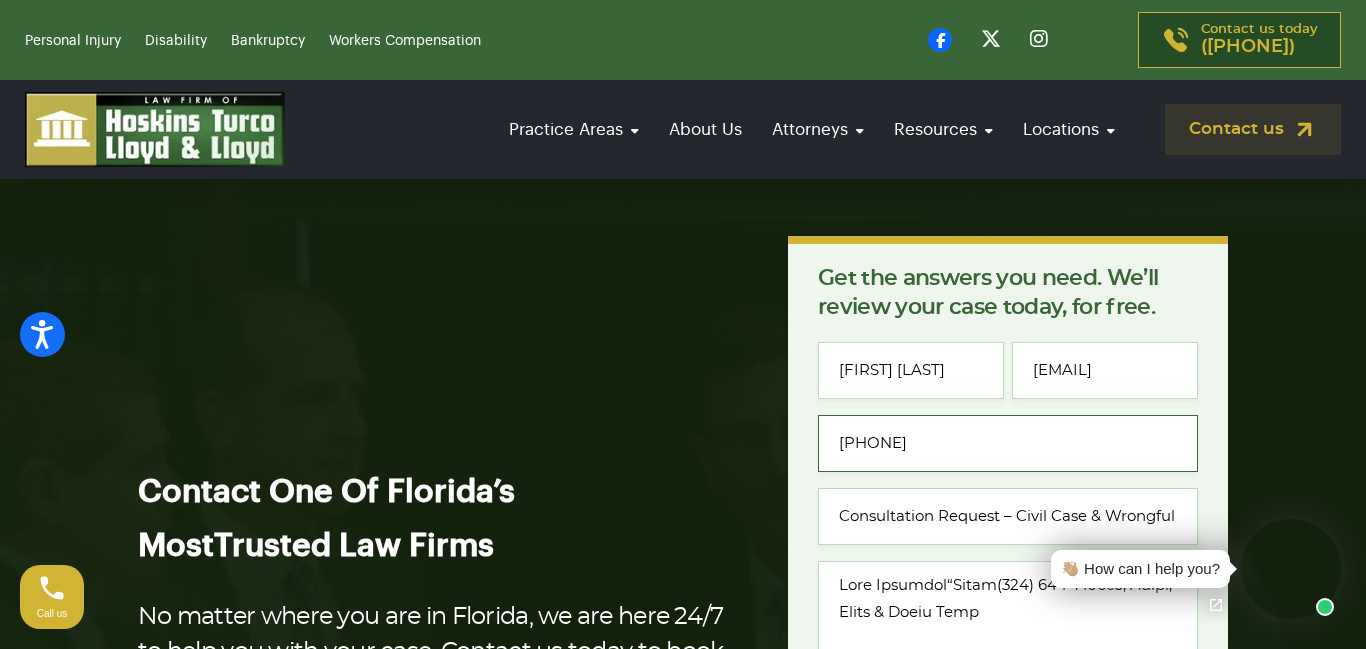 click on "[PHONE]" at bounding box center (1008, 443) 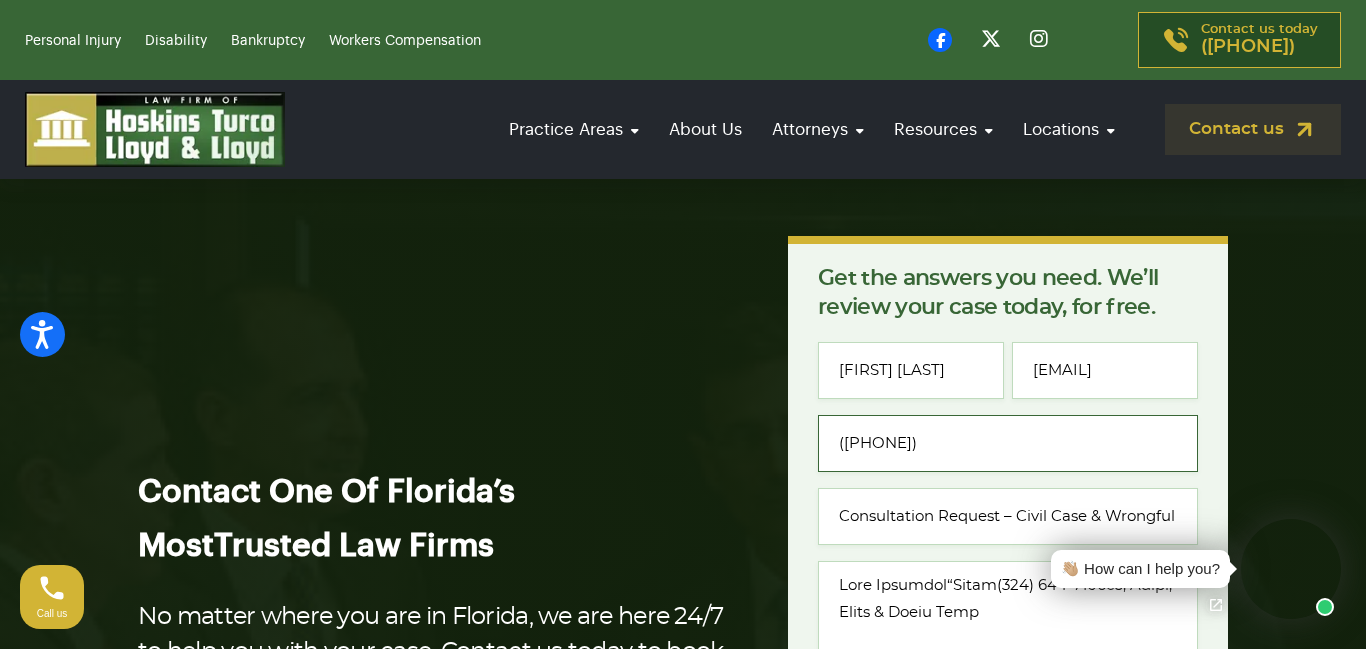type on "([PHONE])" 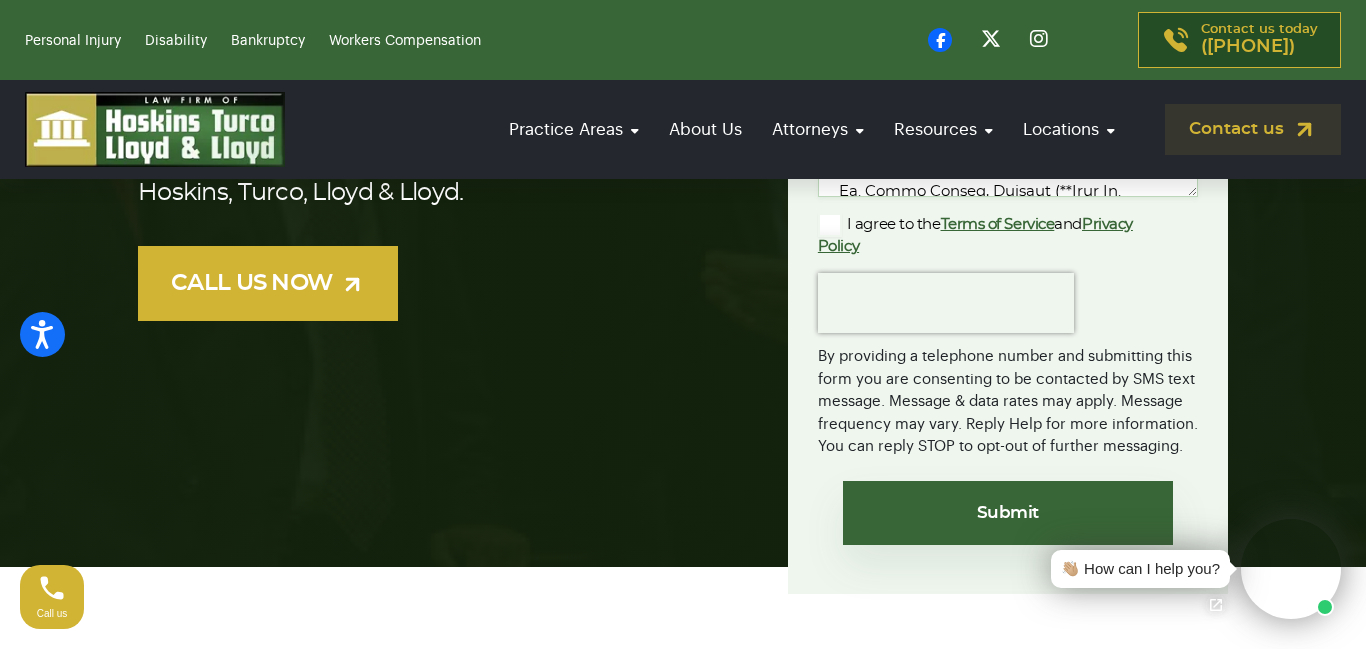 drag, startPoint x: 1006, startPoint y: 303, endPoint x: 1004, endPoint y: 652, distance: 349.00574 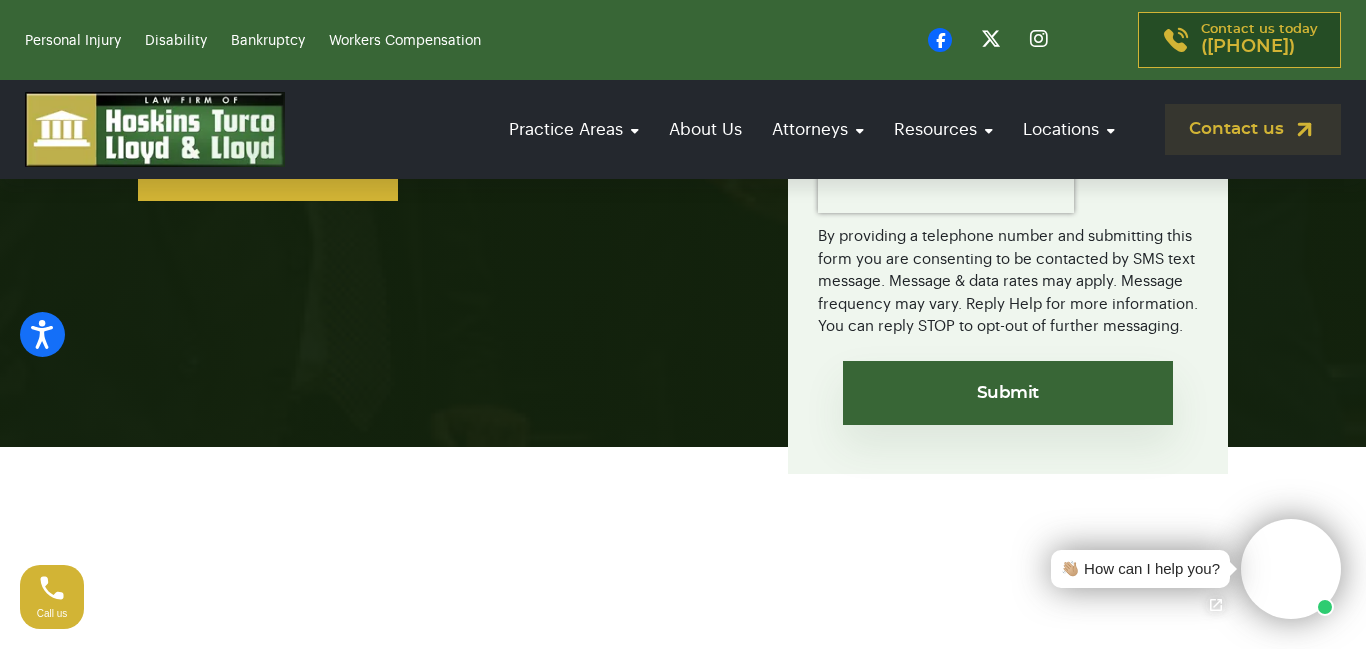 click at bounding box center (1008, 183) 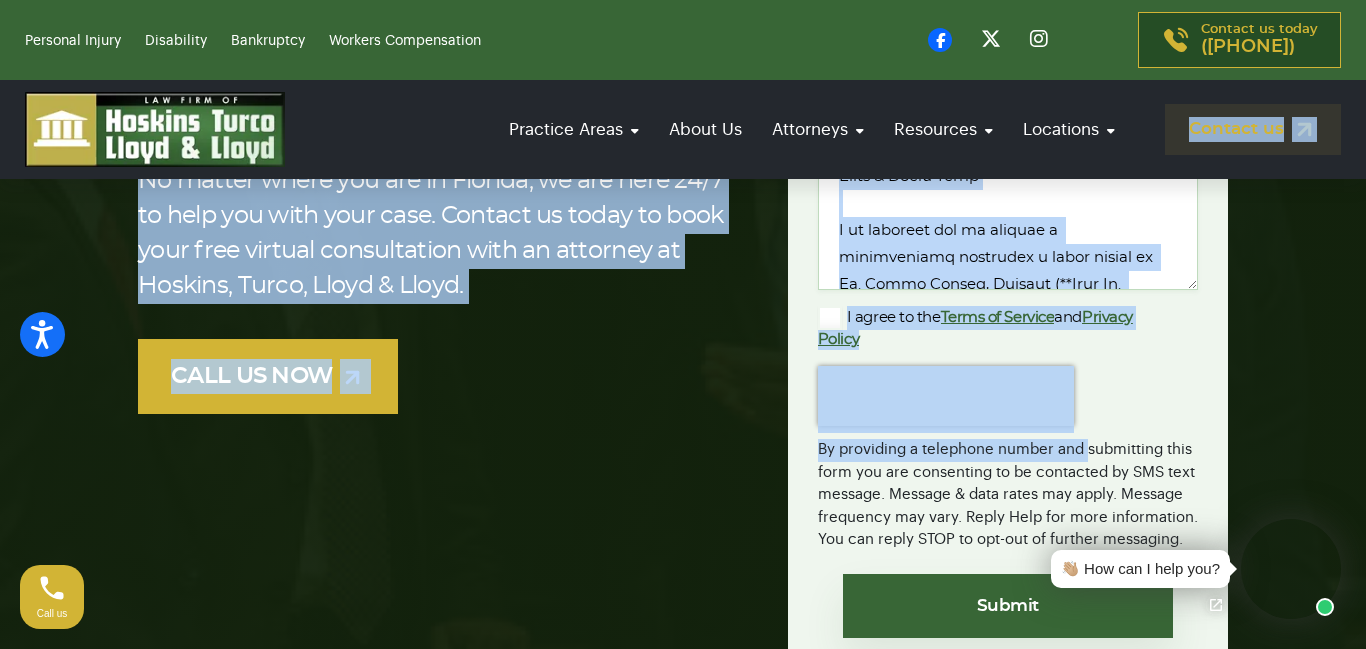 scroll, scrollTop: 358, scrollLeft: 0, axis: vertical 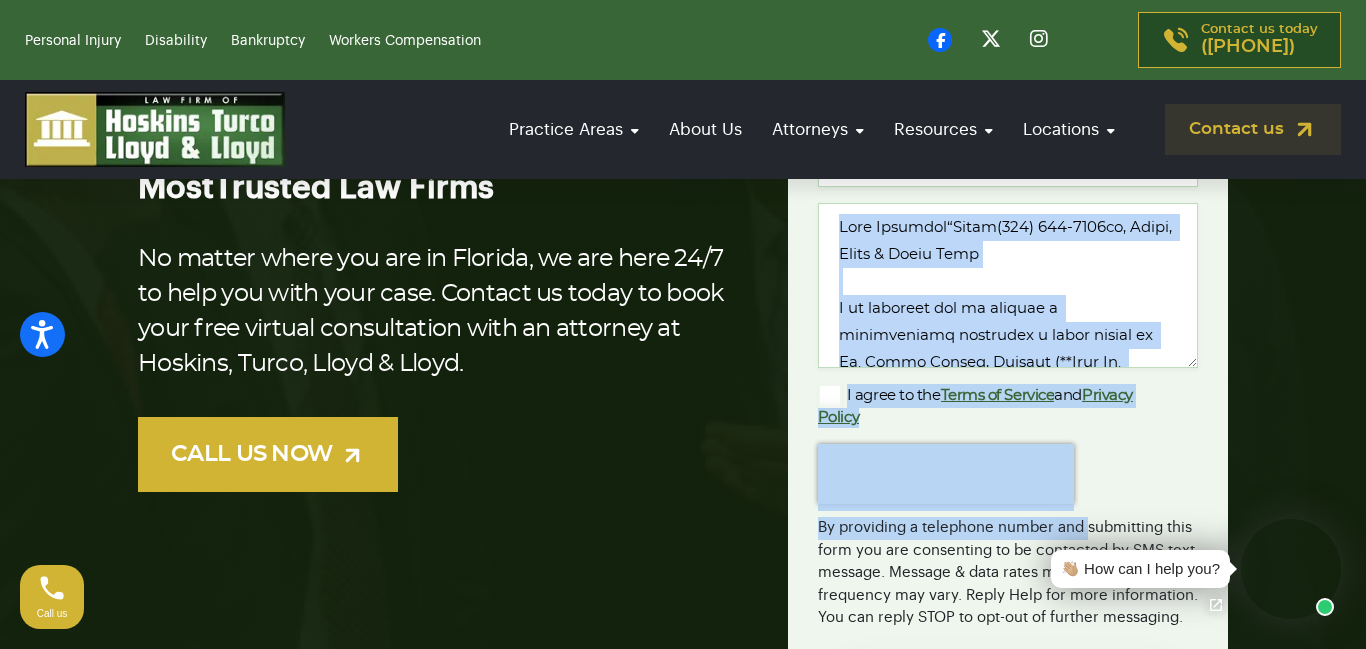 drag, startPoint x: 1090, startPoint y: 243, endPoint x: 1049, endPoint y: 202, distance: 57.982758 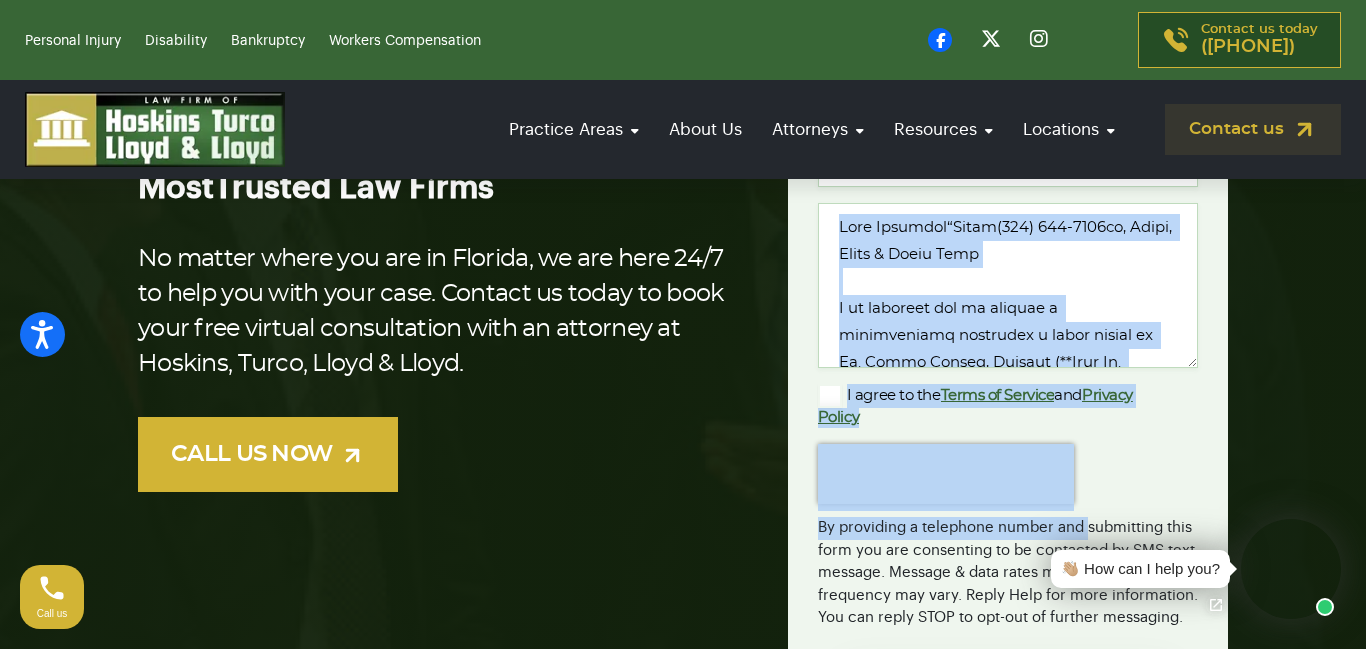 click on "I agree to the  Terms of Service  and  Privacy Policy" at bounding box center (992, 406) 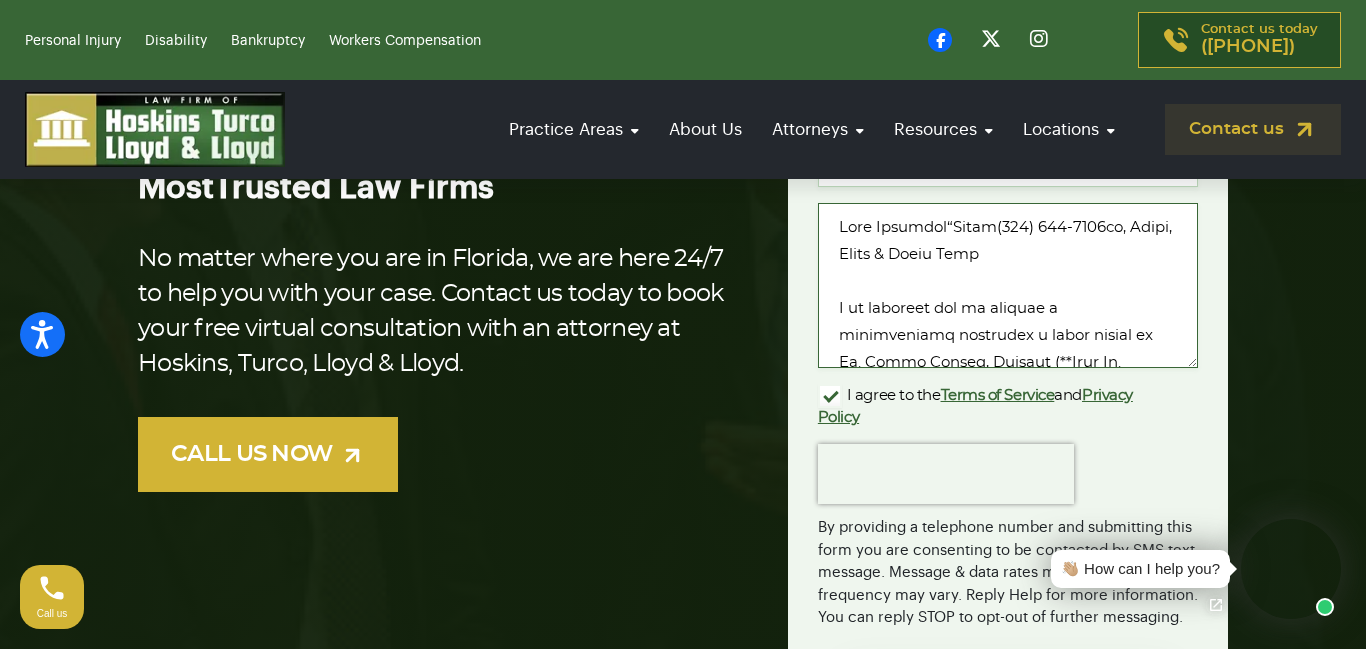 click on "Message *" at bounding box center [1008, 285] 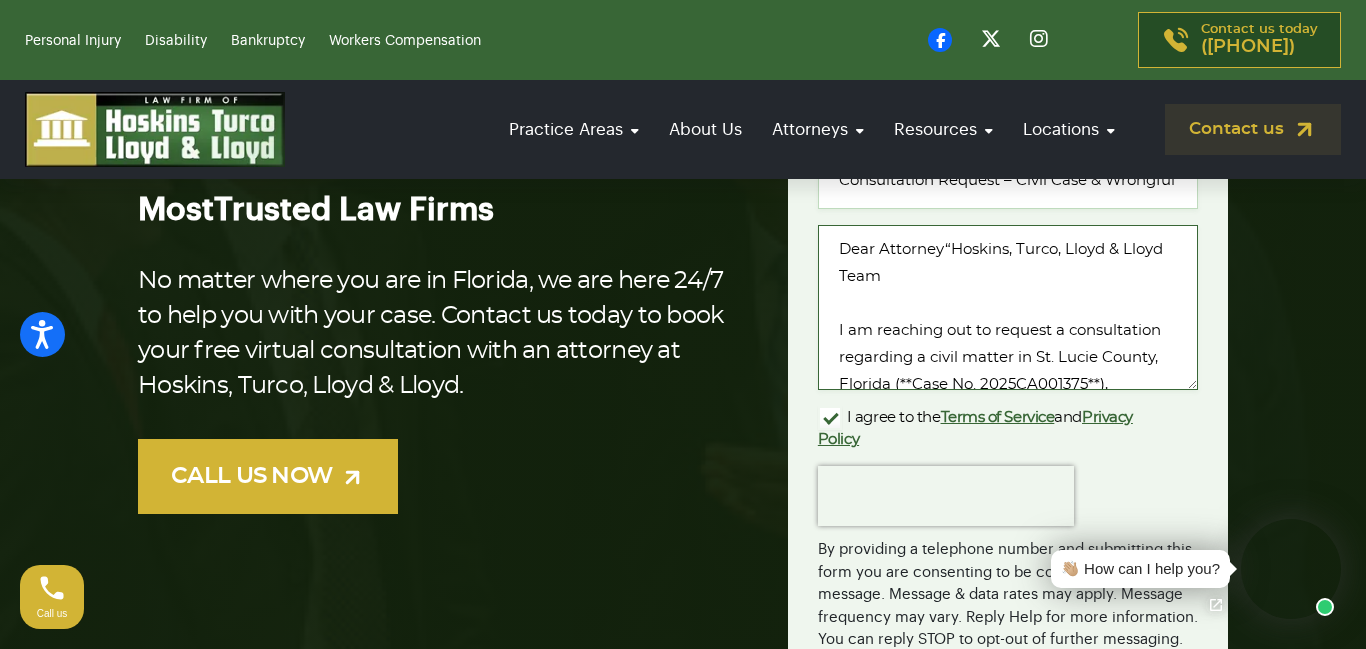 scroll, scrollTop: 328, scrollLeft: 0, axis: vertical 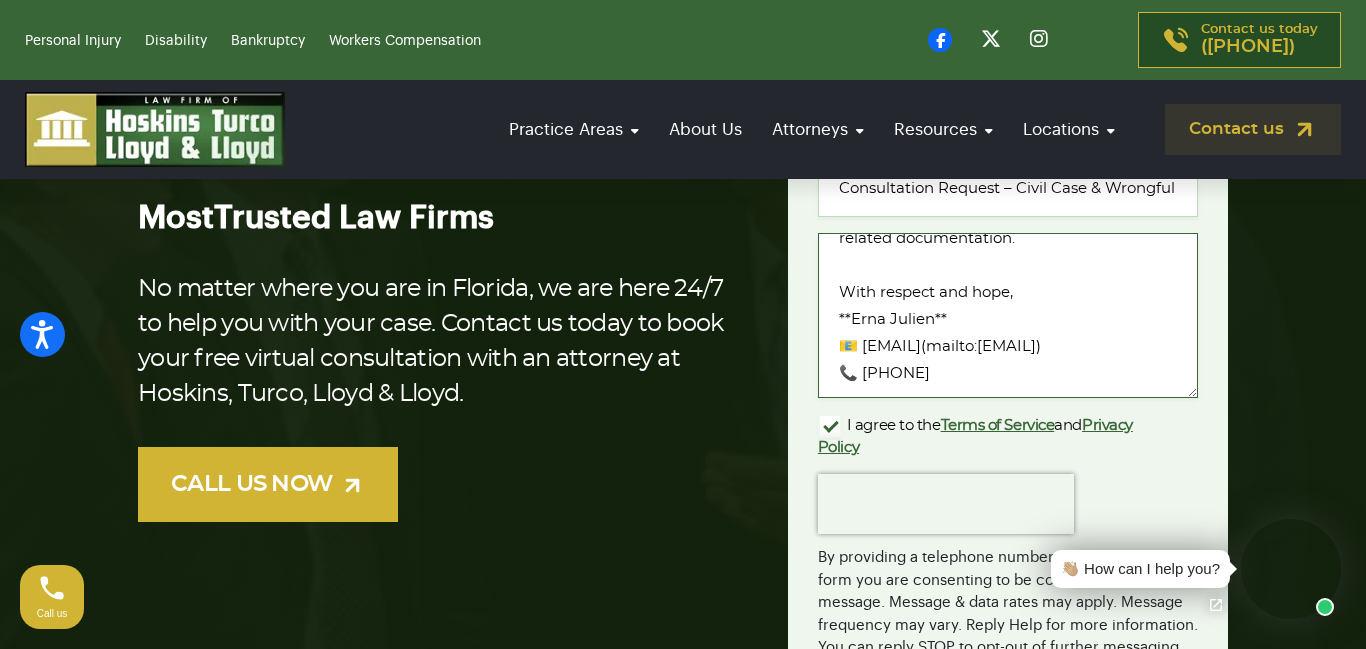 drag, startPoint x: 910, startPoint y: 278, endPoint x: 889, endPoint y: 603, distance: 325.67776 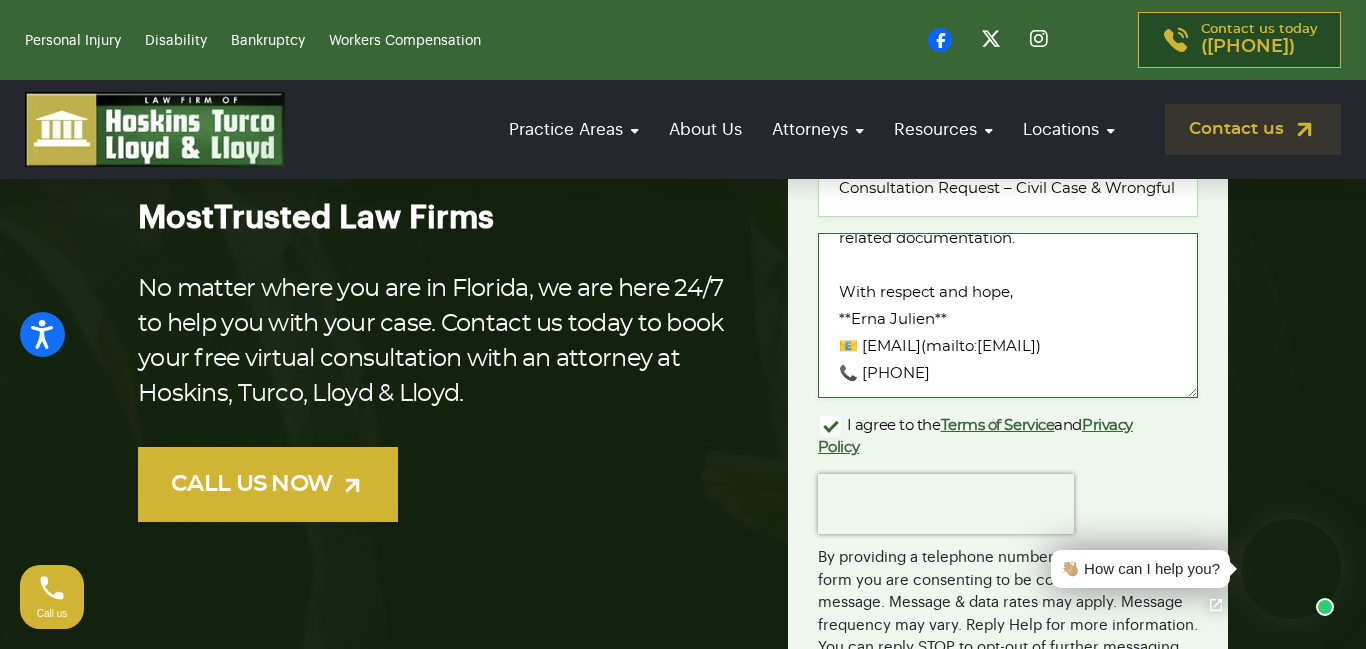 click on "Dear Attorney“Hoskins, Turco, Lloyd & Lloyd Team
I am reaching out to request a consultation regarding a civil matter in St. Lucie County, Florida (**Case No. 2025CA001375**), connected to a wrongful arrest (**Case No. 562025CF000474A**) now in Mental Health Court before Judge Schwaba and Judge Linn.
This situation arose from the malicious conduct of Clifford Thomany, whose actions led to my arrest and caused significant emotional trauma. He has also refused to pay for professional services I provided to him, compounding the harm with financial loss.
I am seeking strong legal representation to hold him accountable and to help protect others from similar exploitation. I believe your firm’s reputation for fighting for justice aligns closely with the values needed in this case.
I would appreciate the opportunity to discuss my case further and provide you with all related documentation.
With respect and hope,
**Erna Julien**
📧 [EMAIL](mailto:[EMAIL])
📞 [PHONE]" at bounding box center (1008, 315) 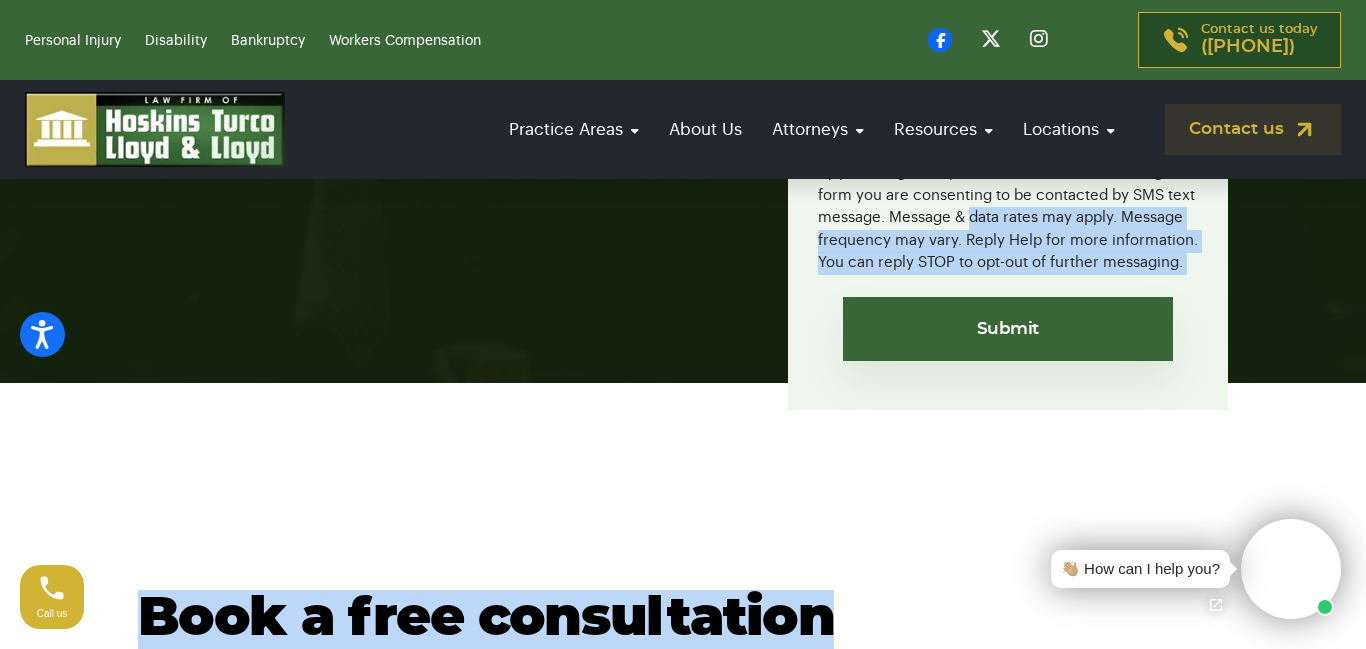 scroll, scrollTop: 726, scrollLeft: 0, axis: vertical 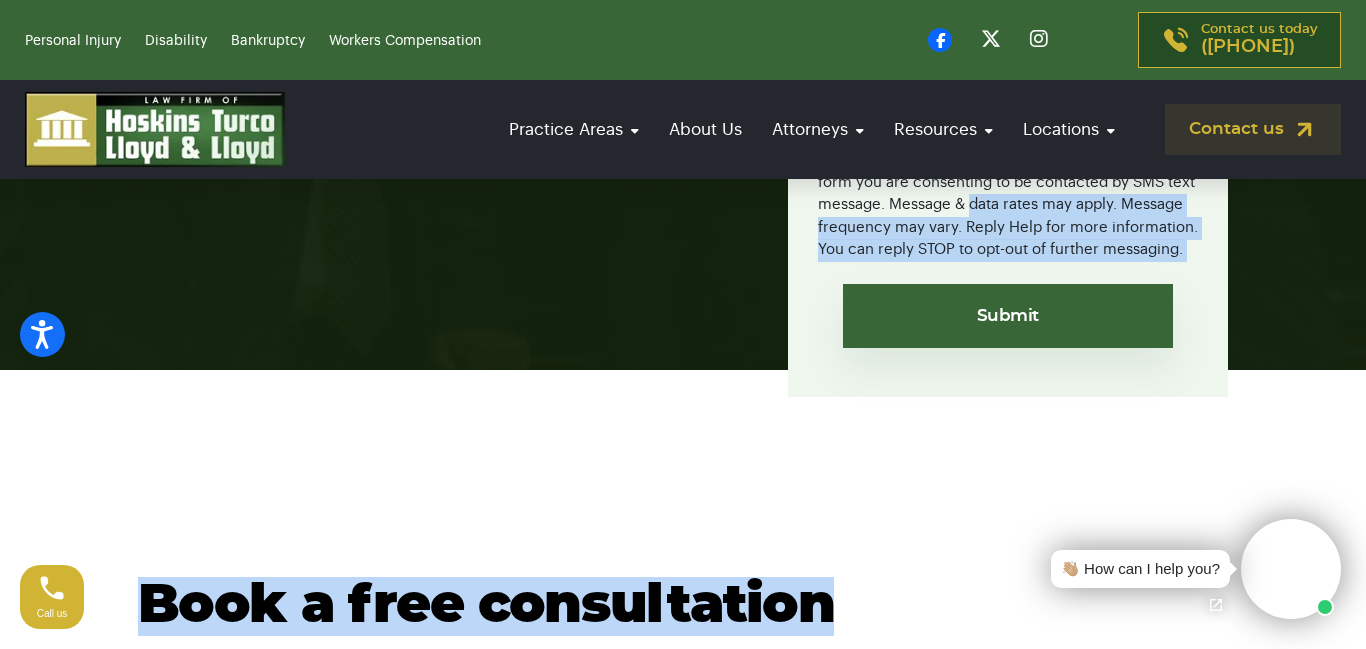 click on "Accessibility Screen-Reader Guide, Feedback, and Issue Reporting | New window
Personal Injury
Disability
Bankruptcy
Workers Compensation
Contact us today  ([PHONE])" at bounding box center [683, 2163] 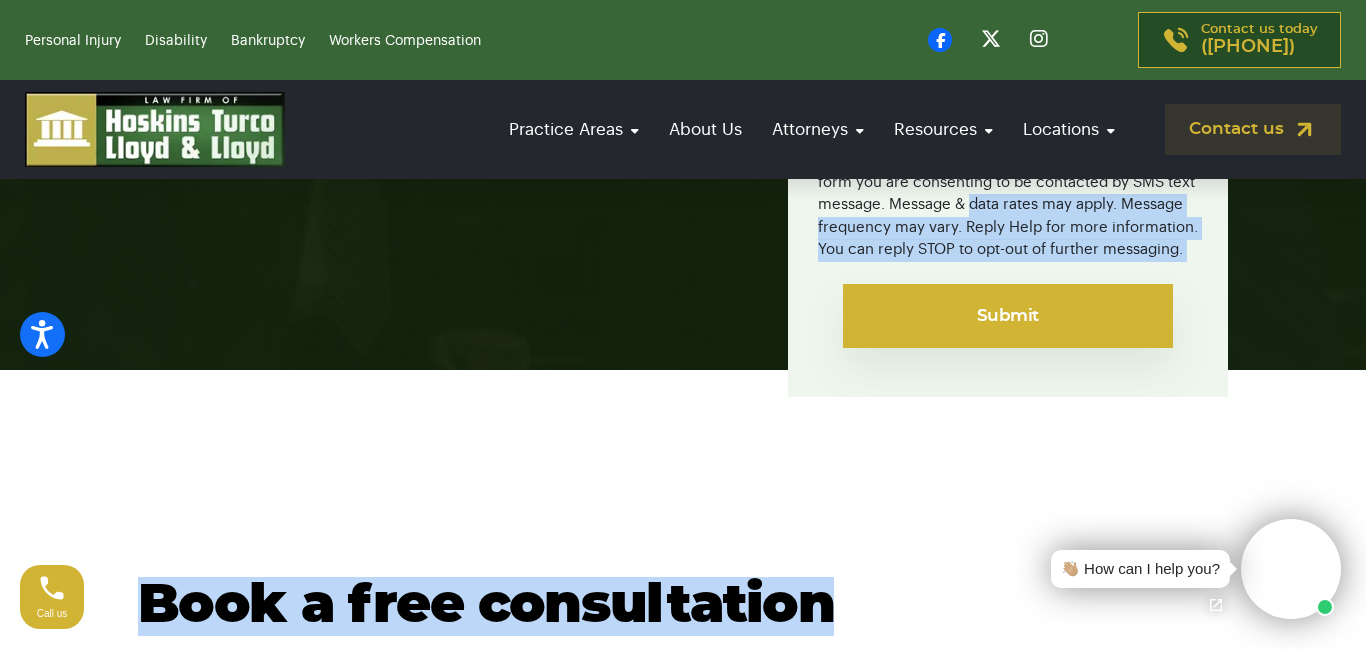 click on "Submit" at bounding box center [1008, 316] 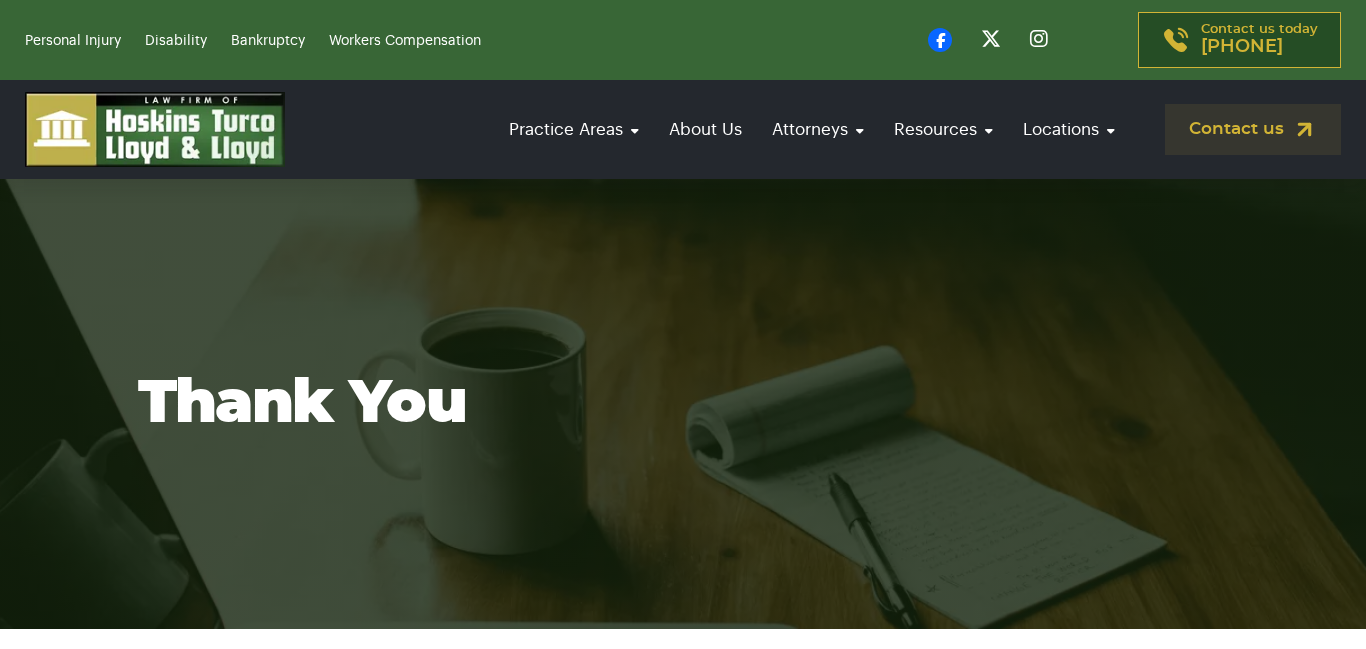 scroll, scrollTop: 0, scrollLeft: 0, axis: both 